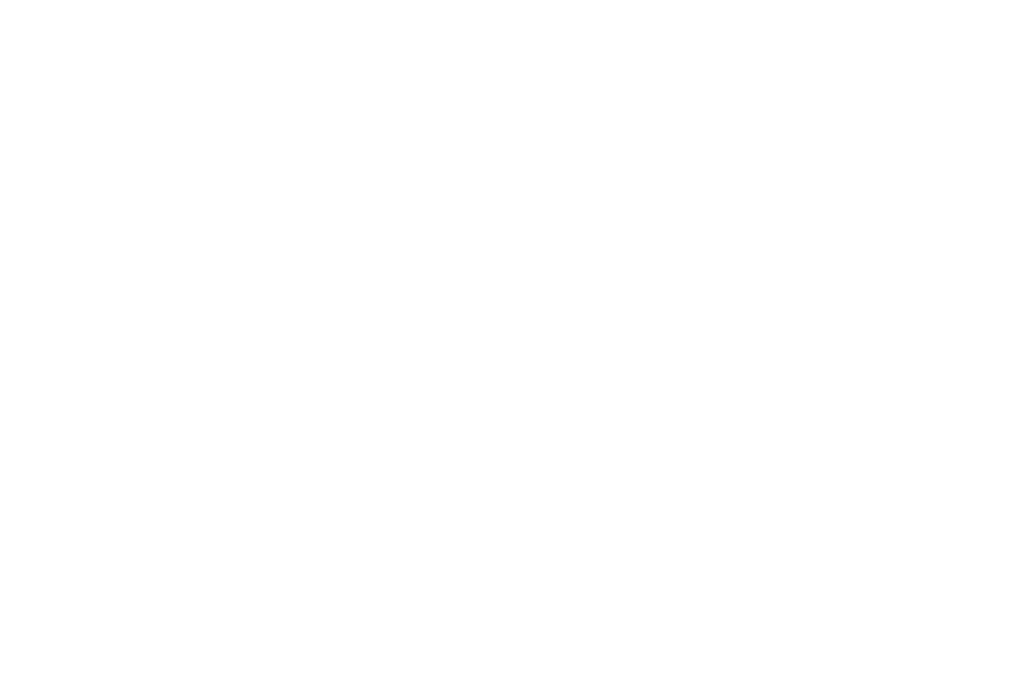 scroll, scrollTop: 0, scrollLeft: 0, axis: both 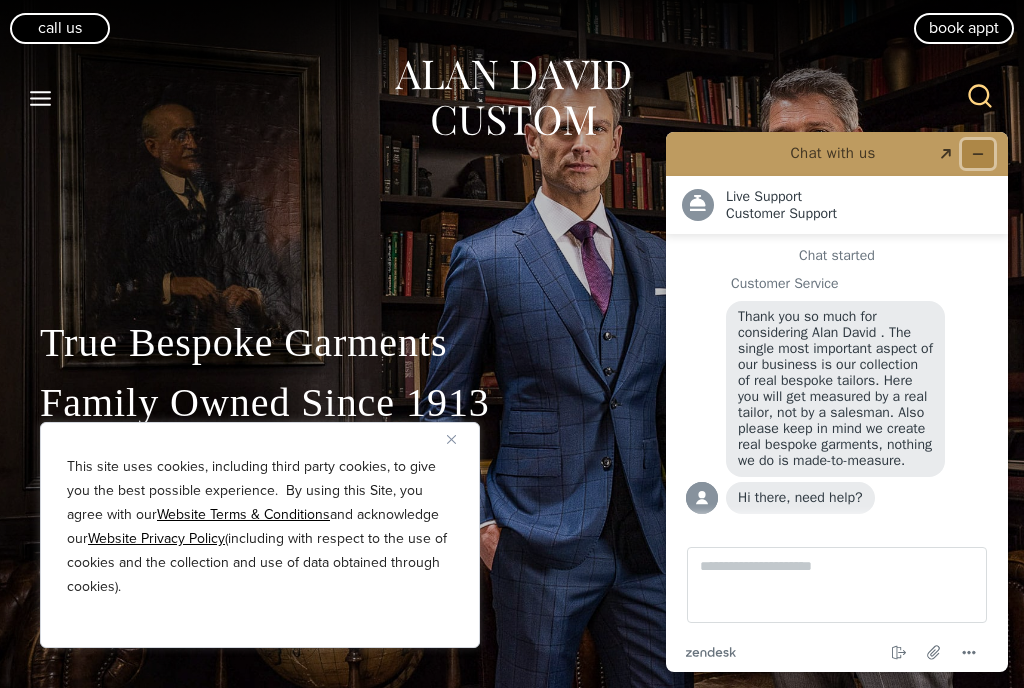 click 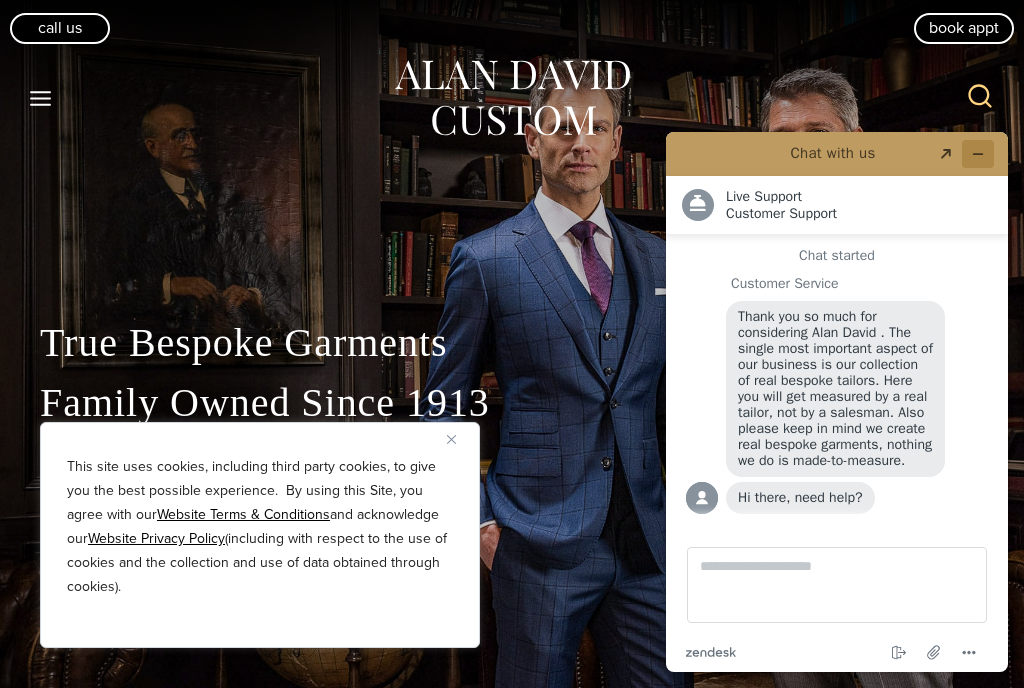 scroll, scrollTop: 0, scrollLeft: 0, axis: both 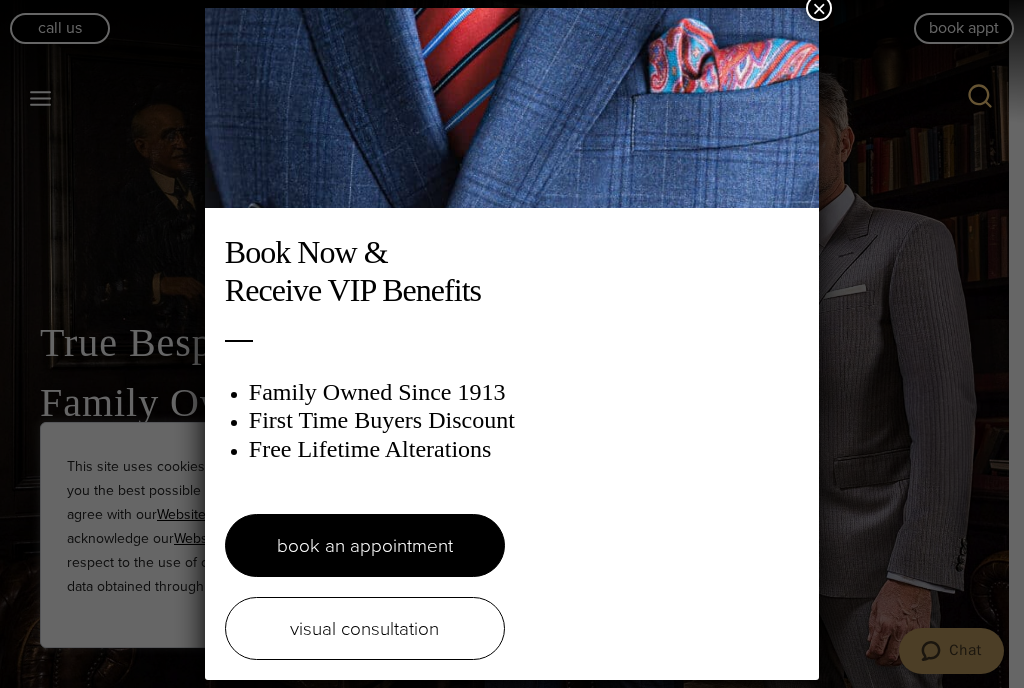 click on "×" at bounding box center [819, 8] 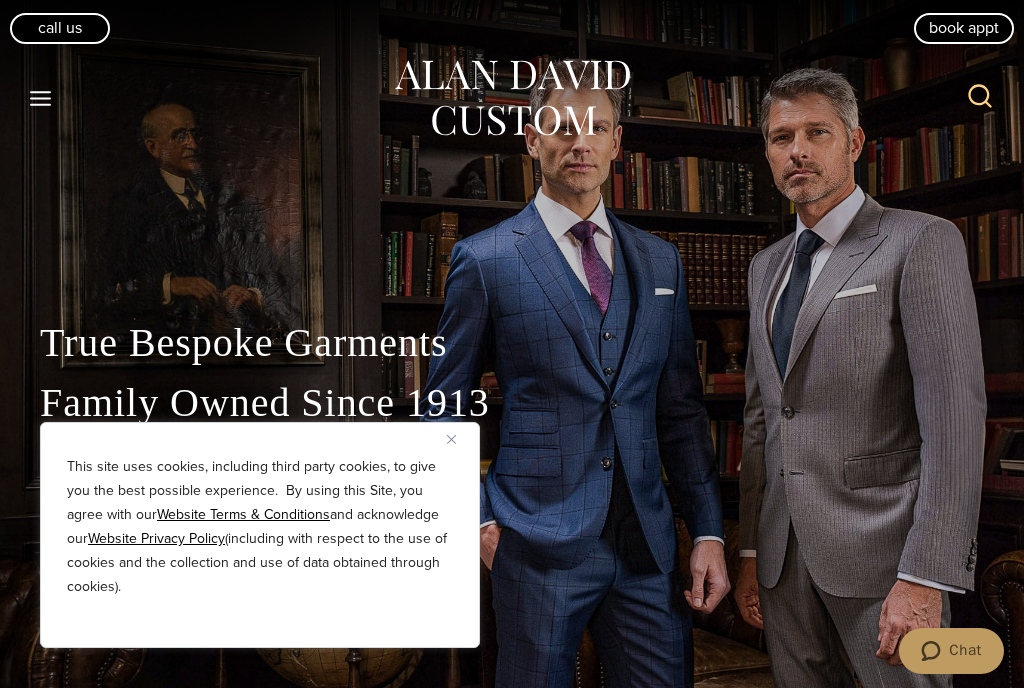 click at bounding box center (451, 439) 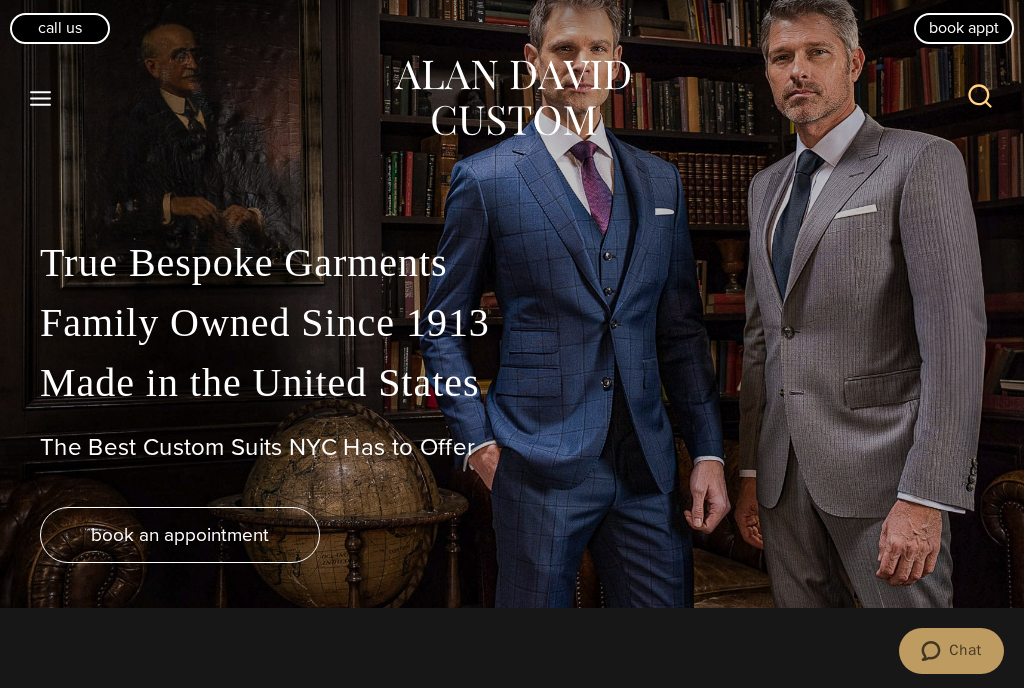 scroll, scrollTop: 0, scrollLeft: 0, axis: both 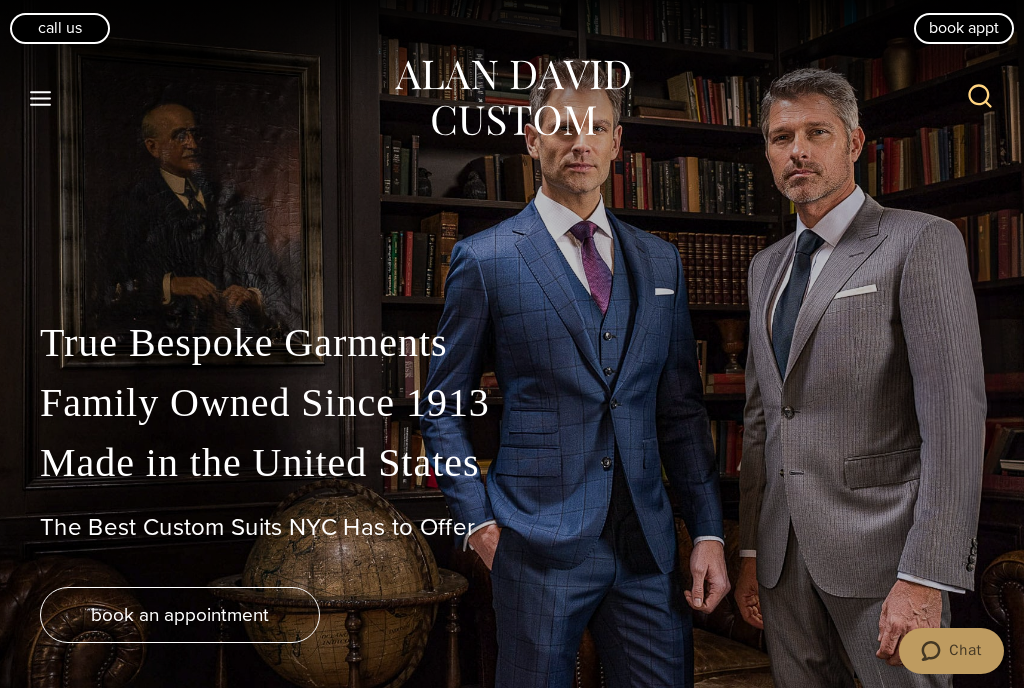 click 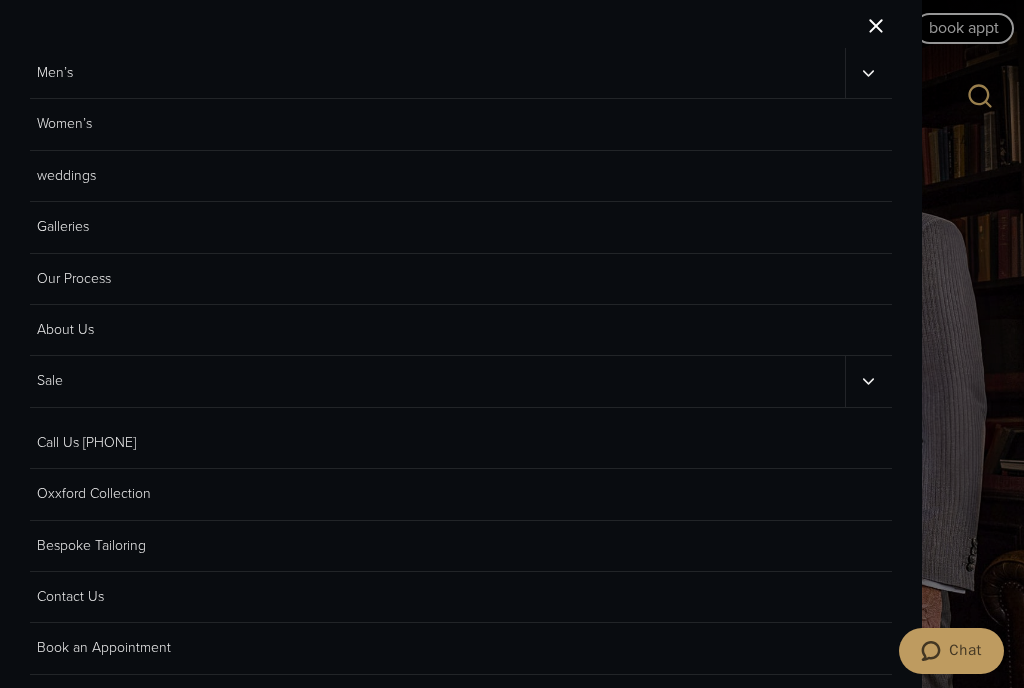 click on "Men’s" at bounding box center [437, 73] 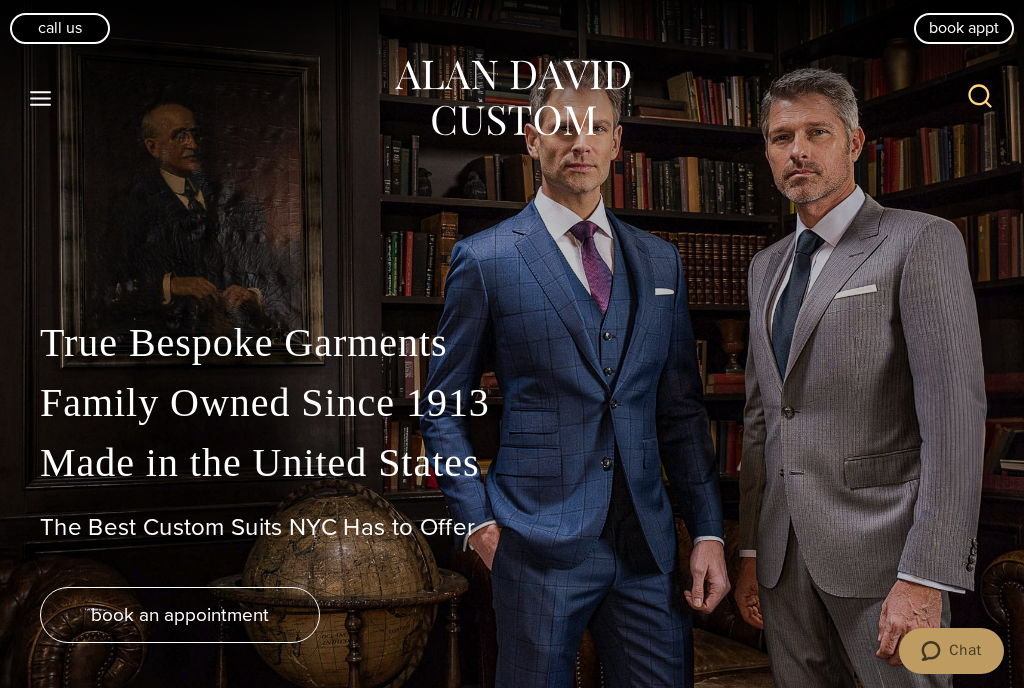 click 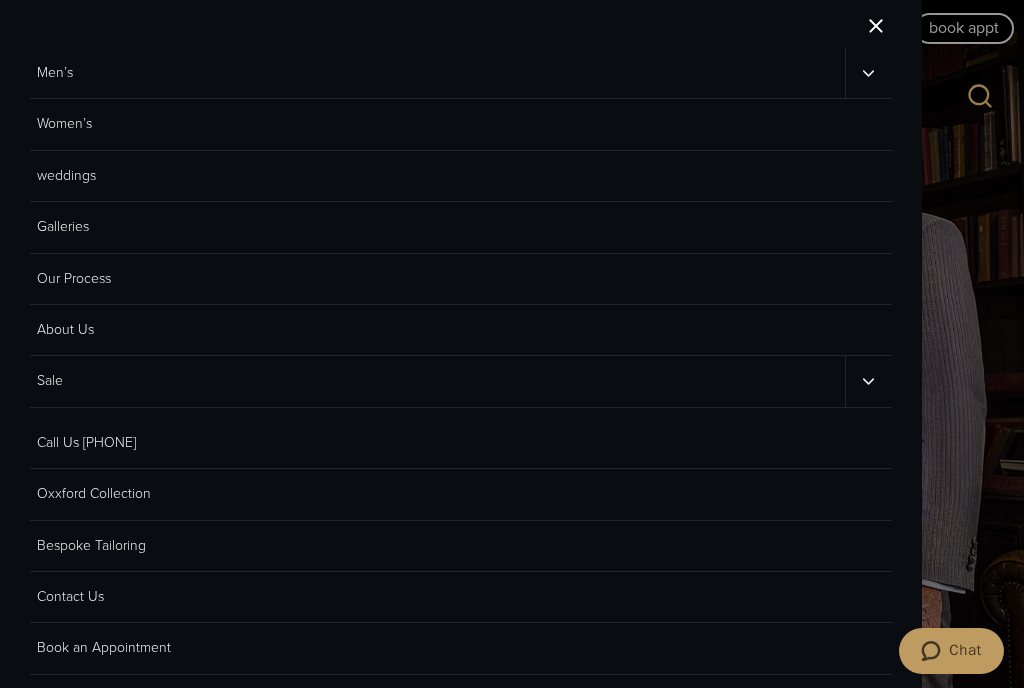 click 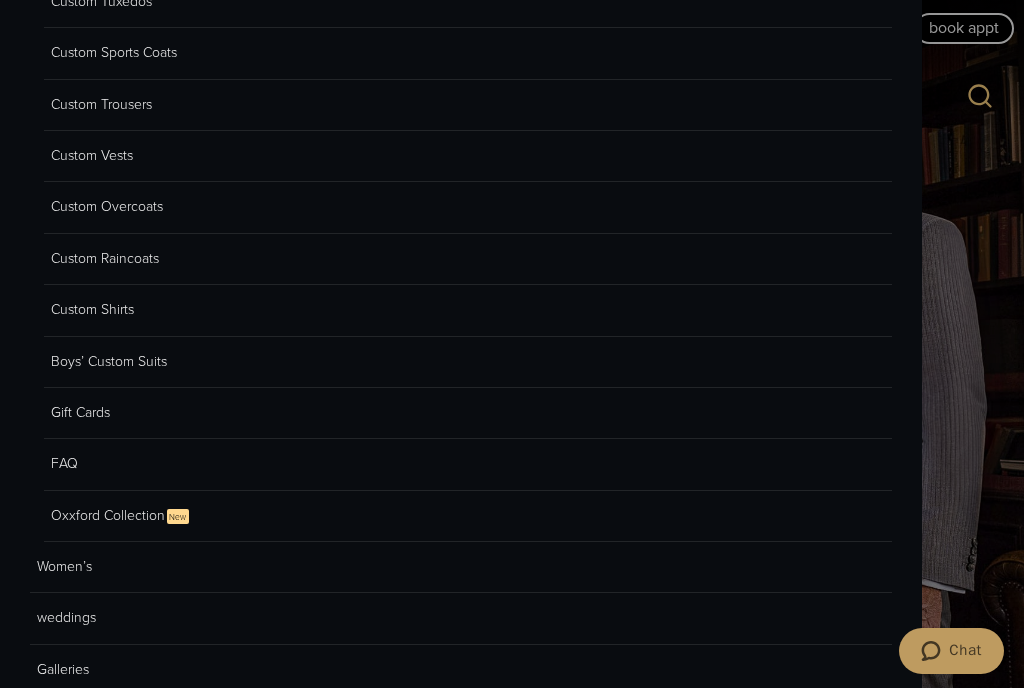 scroll, scrollTop: 195, scrollLeft: 0, axis: vertical 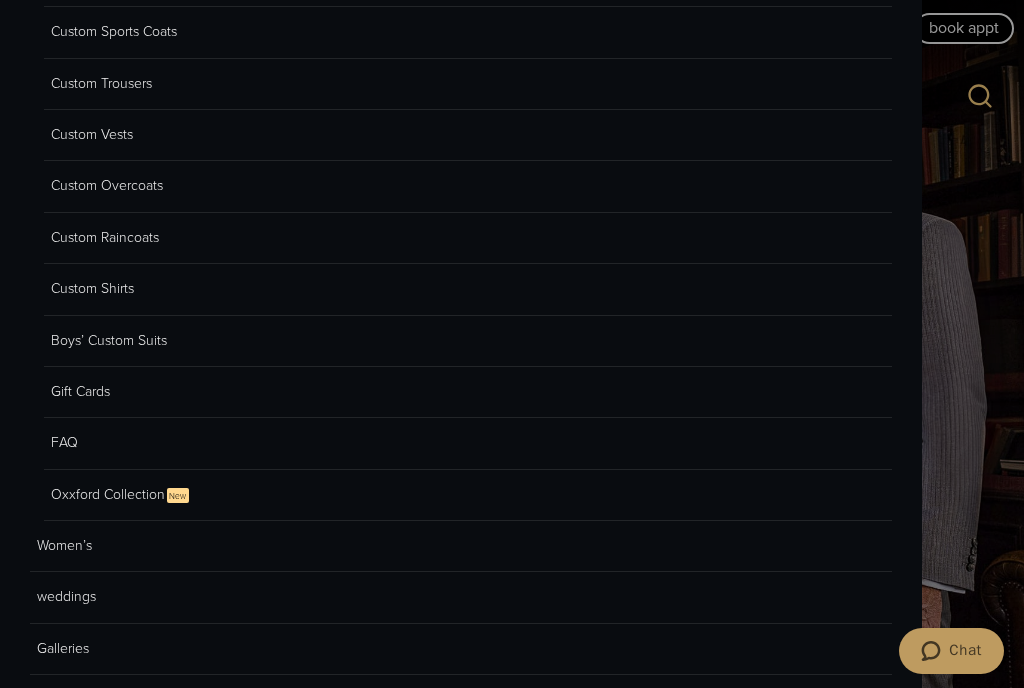 click on "FAQ" at bounding box center (468, 443) 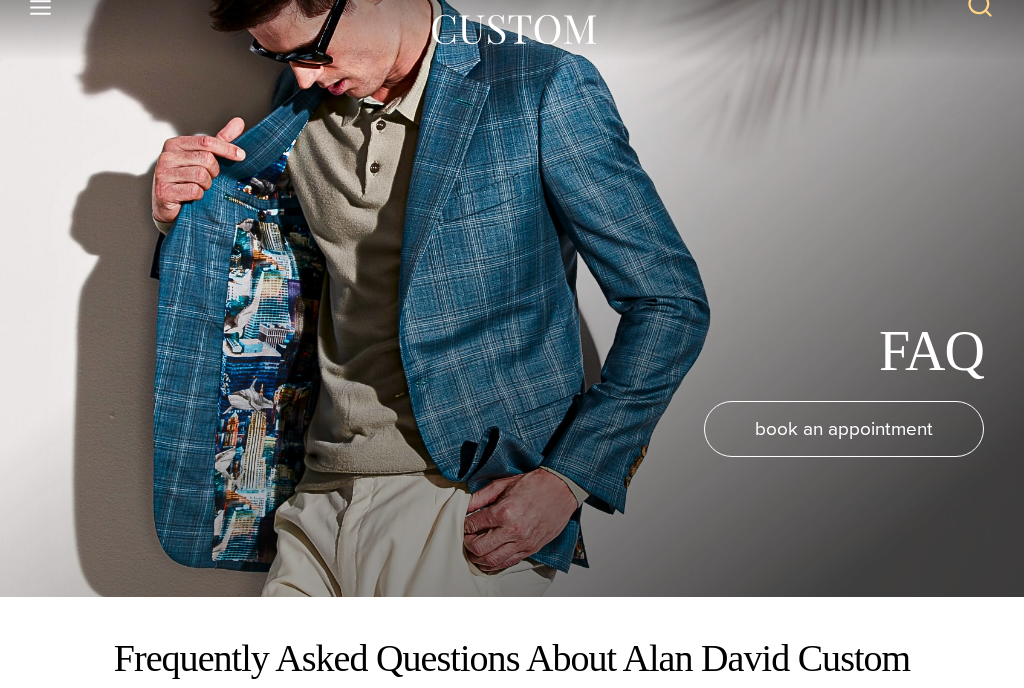 scroll, scrollTop: 0, scrollLeft: 0, axis: both 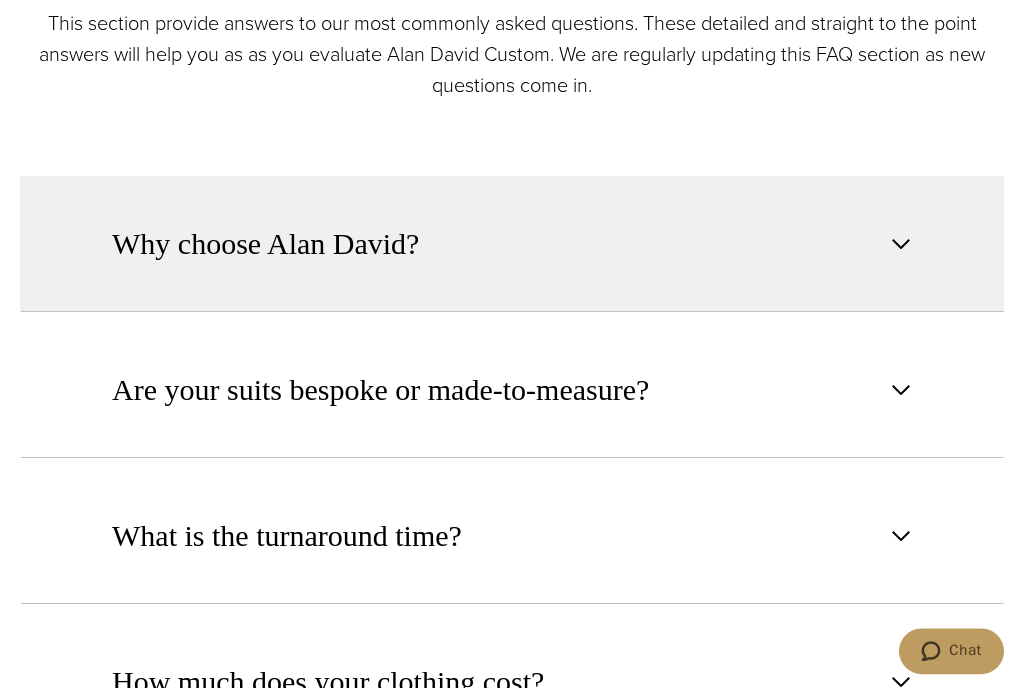 click on "Why choose Alan David?" at bounding box center (265, 244) 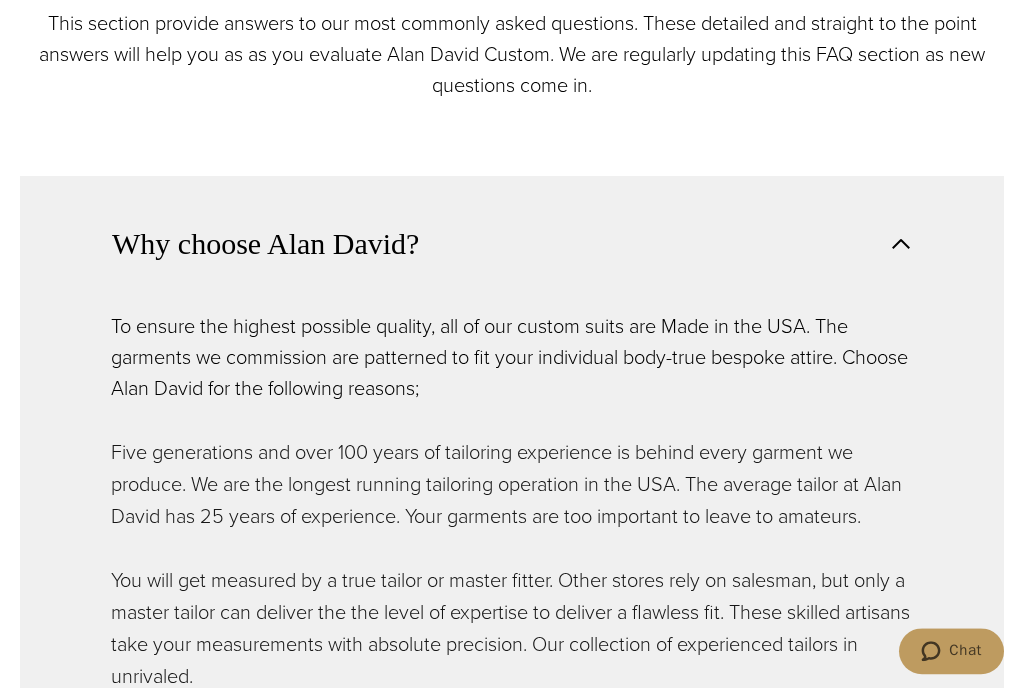 click on "Why choose Alan David?" at bounding box center (265, 244) 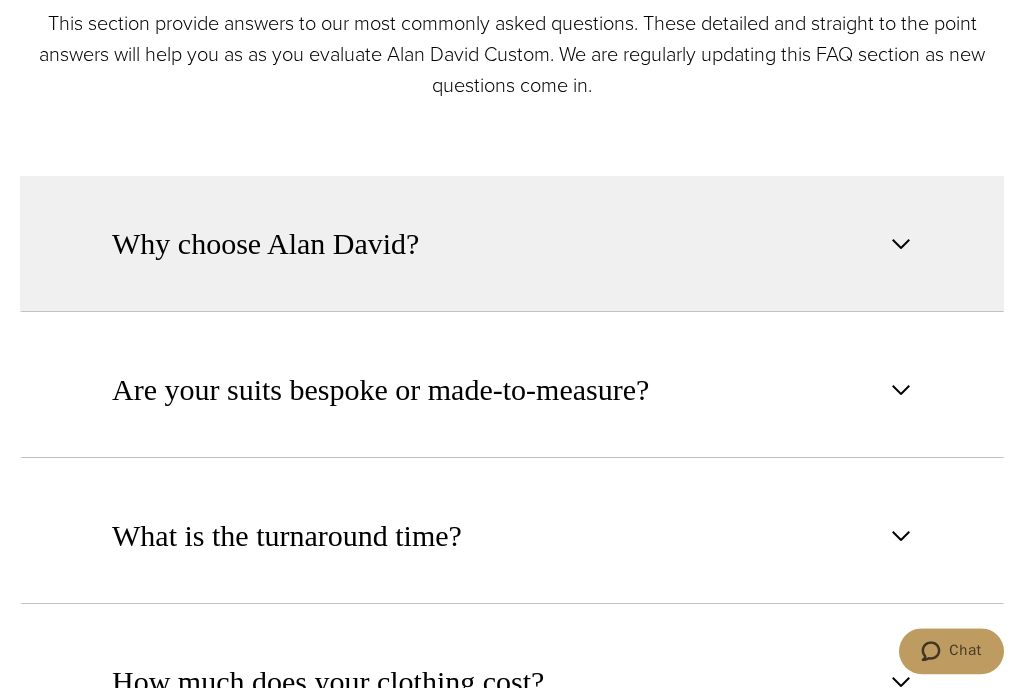 click on "Why choose Alan David?" at bounding box center (265, 244) 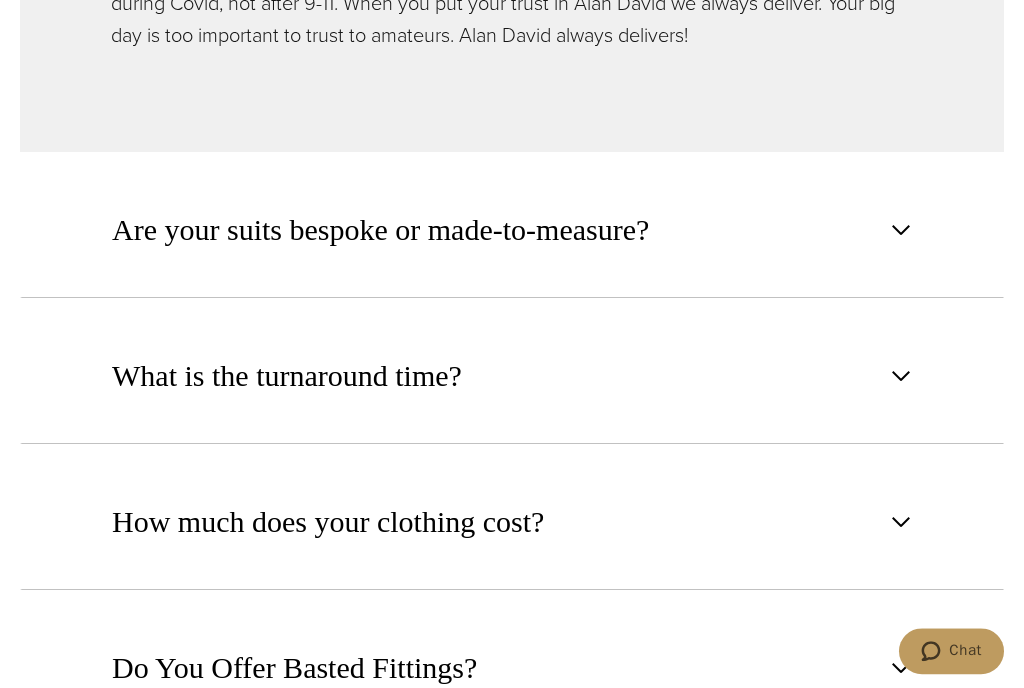 scroll, scrollTop: 1597, scrollLeft: 0, axis: vertical 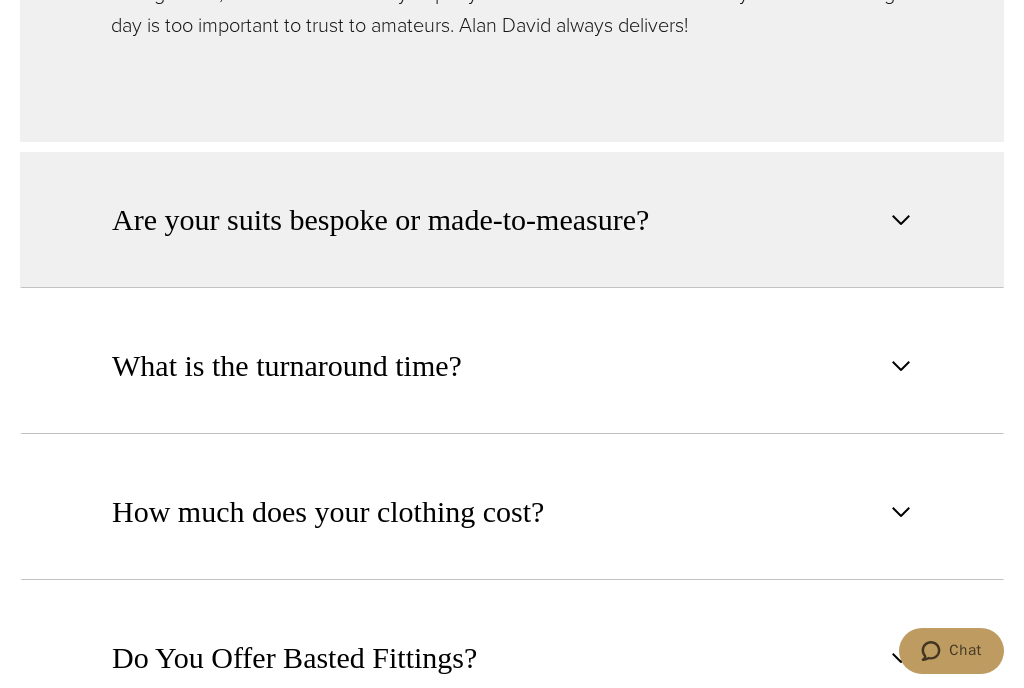 click on "Are your suits bespoke or made-to-measure?" at bounding box center (380, 220) 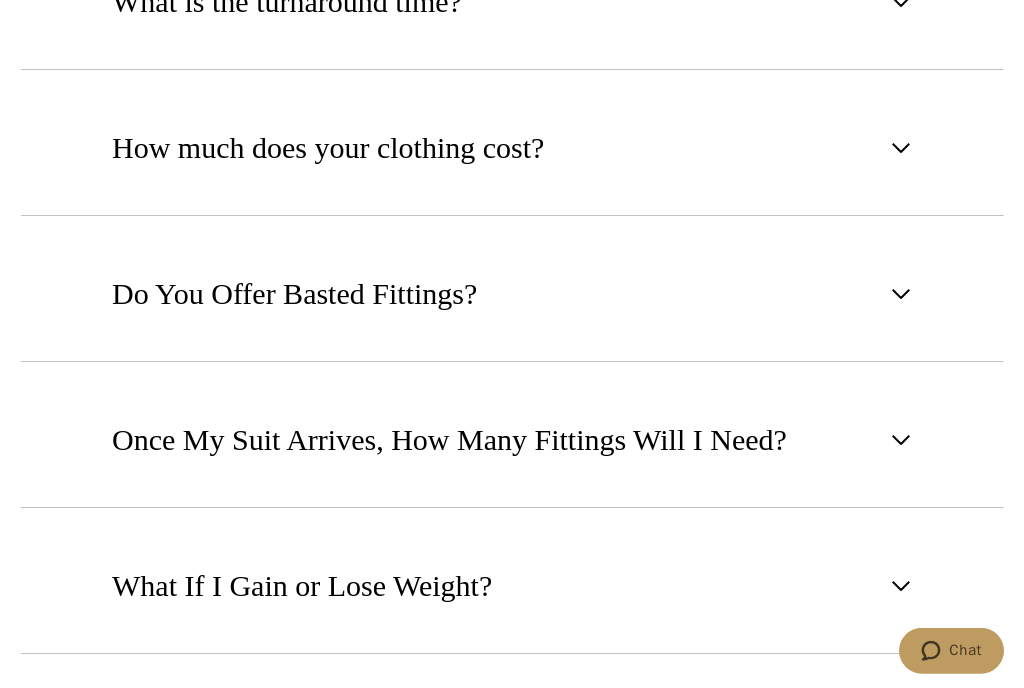 scroll, scrollTop: 1837, scrollLeft: 0, axis: vertical 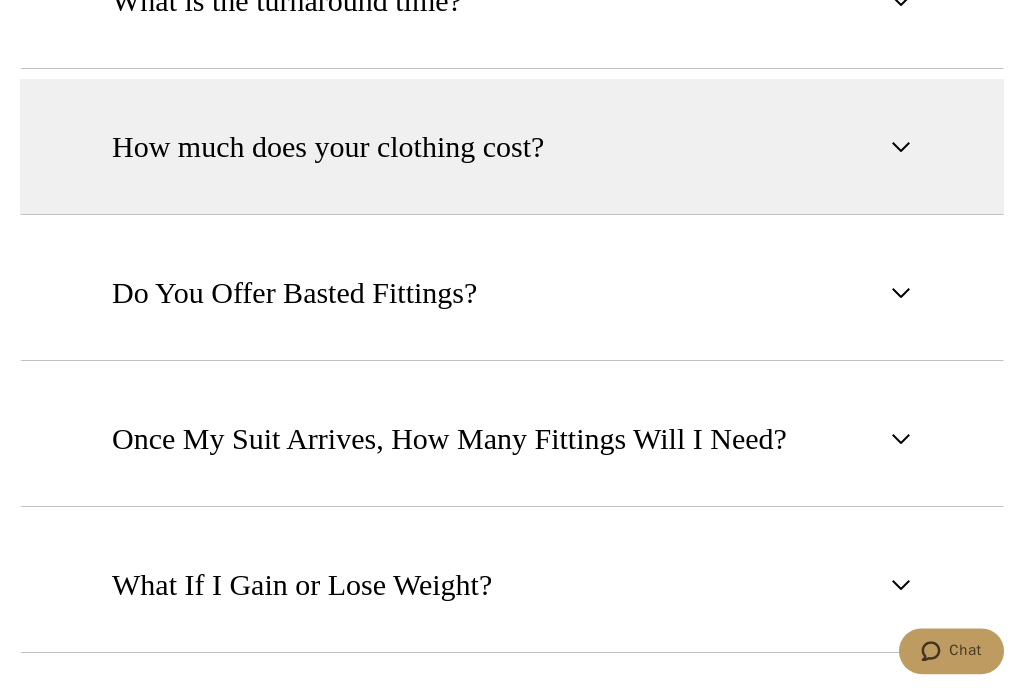 click on "How much does your clothing cost?" at bounding box center [328, 147] 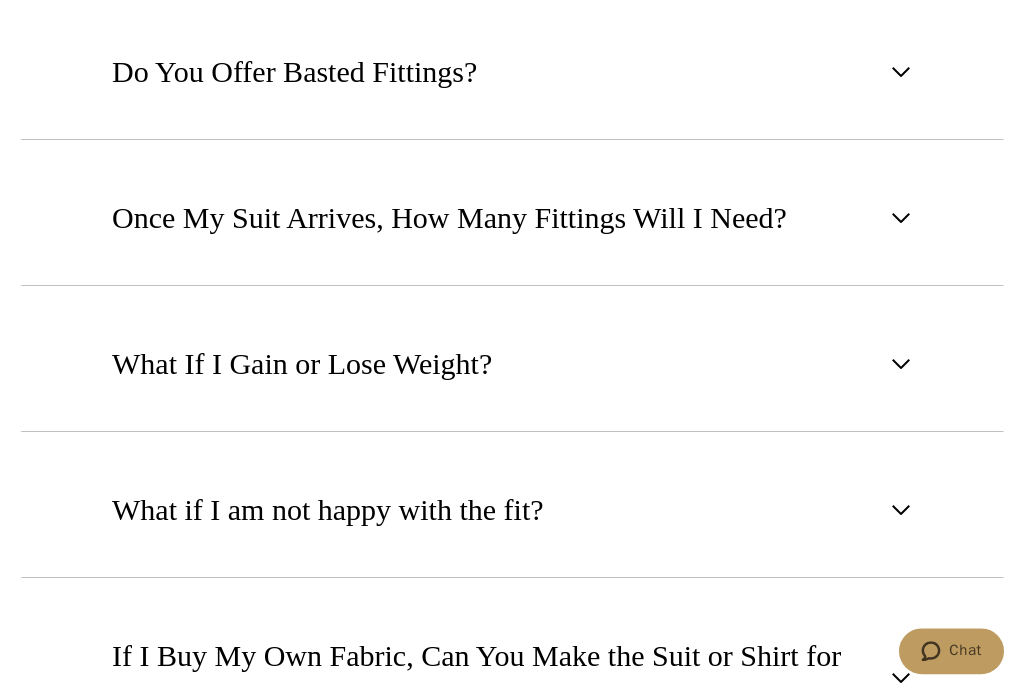 scroll, scrollTop: 1914, scrollLeft: 0, axis: vertical 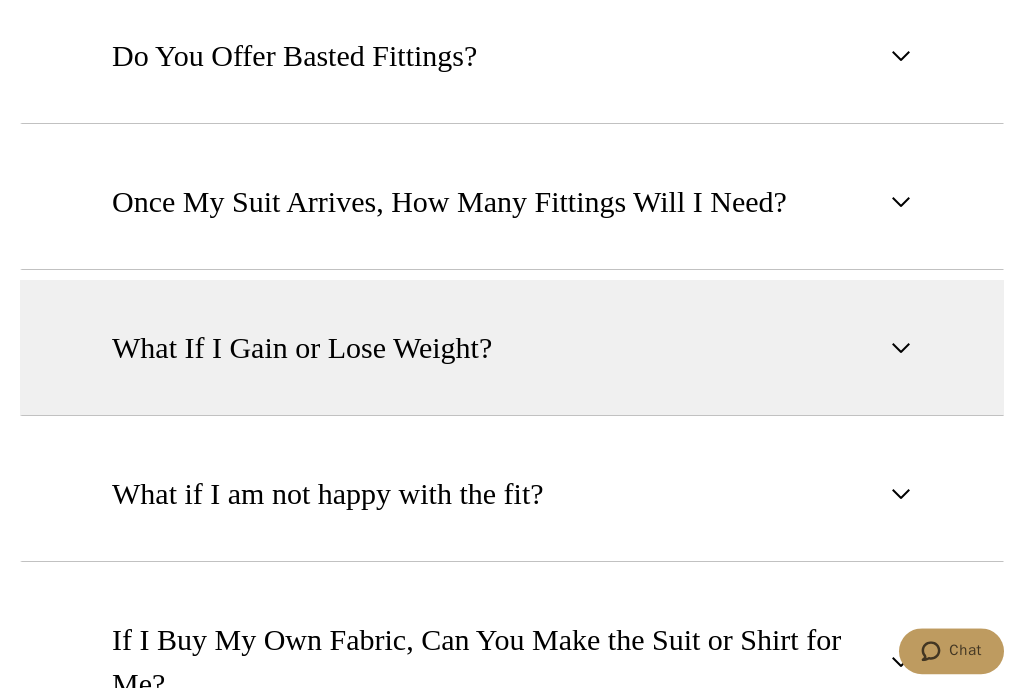 click on "What If I Gain or Lose Weight?" at bounding box center (512, 348) 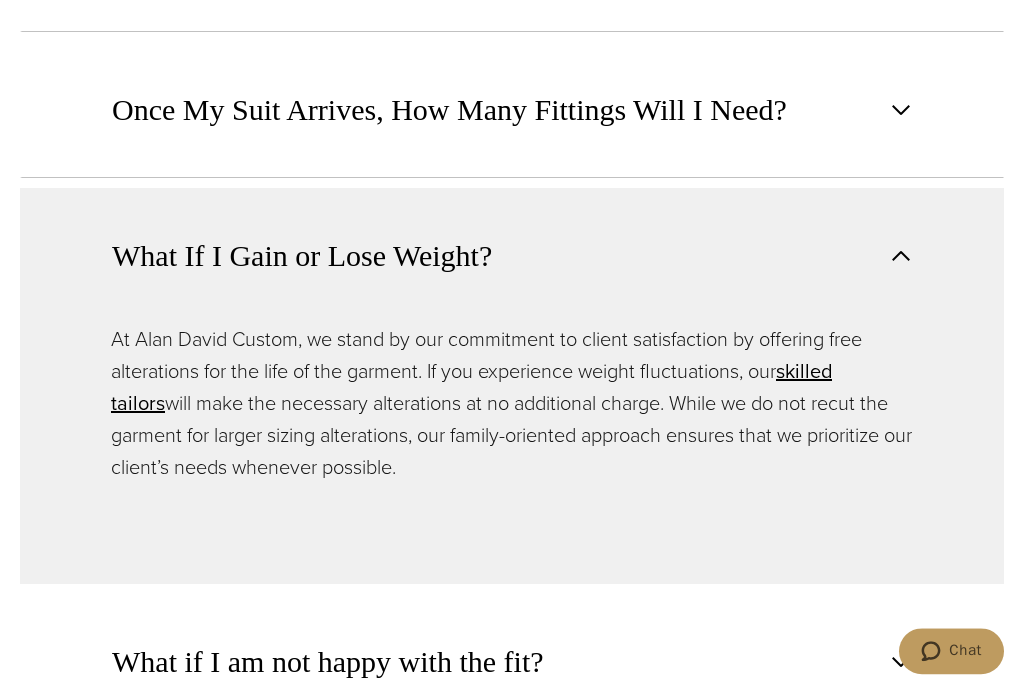 scroll, scrollTop: 1649, scrollLeft: 0, axis: vertical 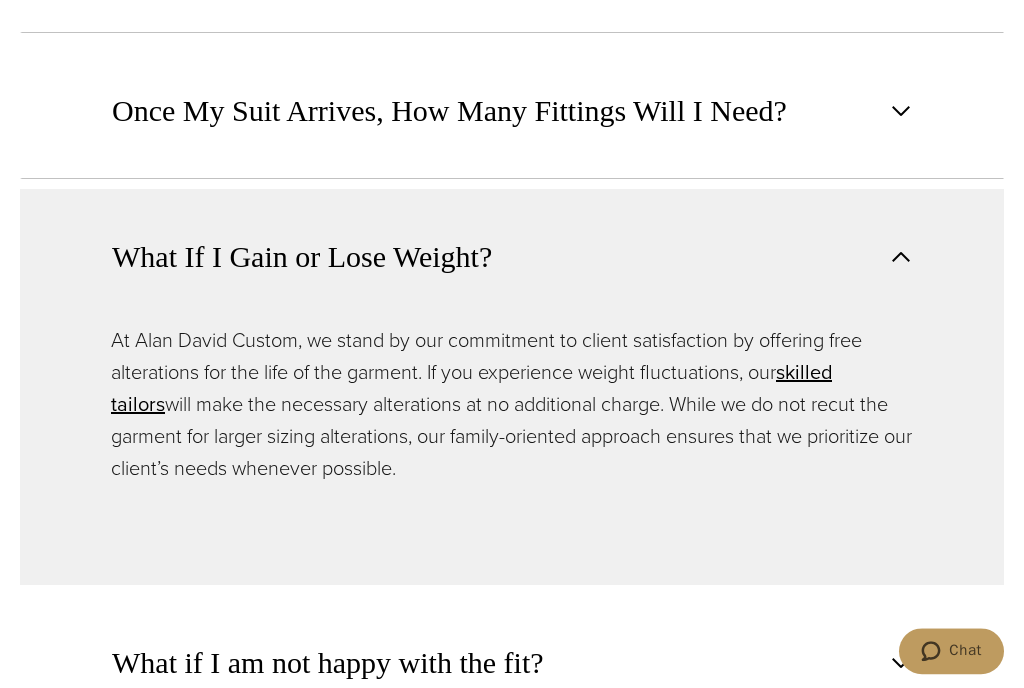 click at bounding box center [901, 257] 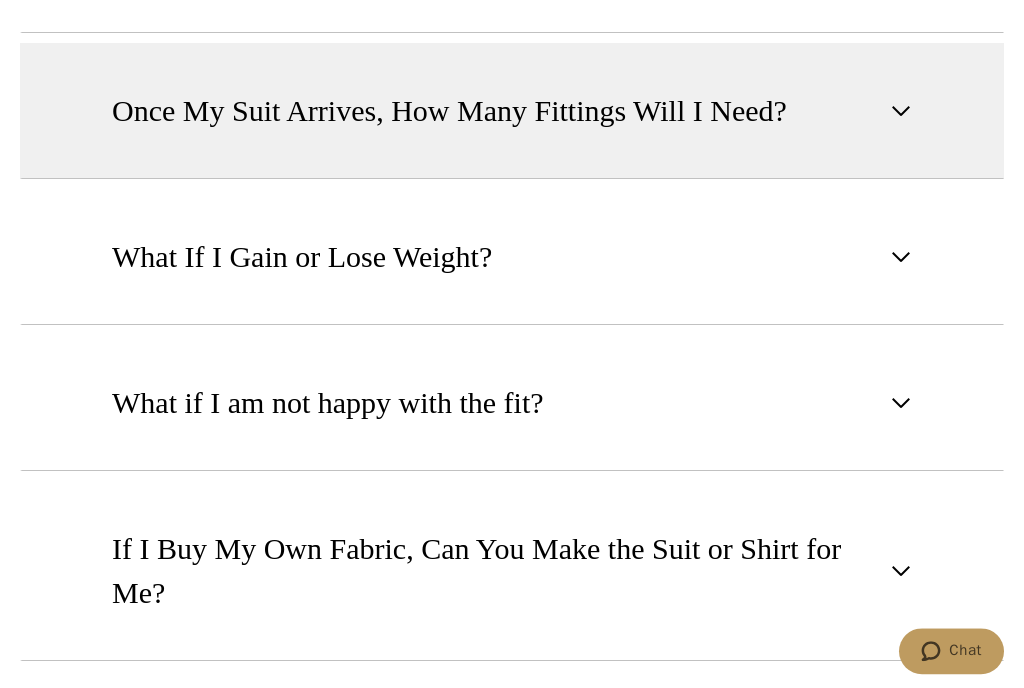click at bounding box center [901, 111] 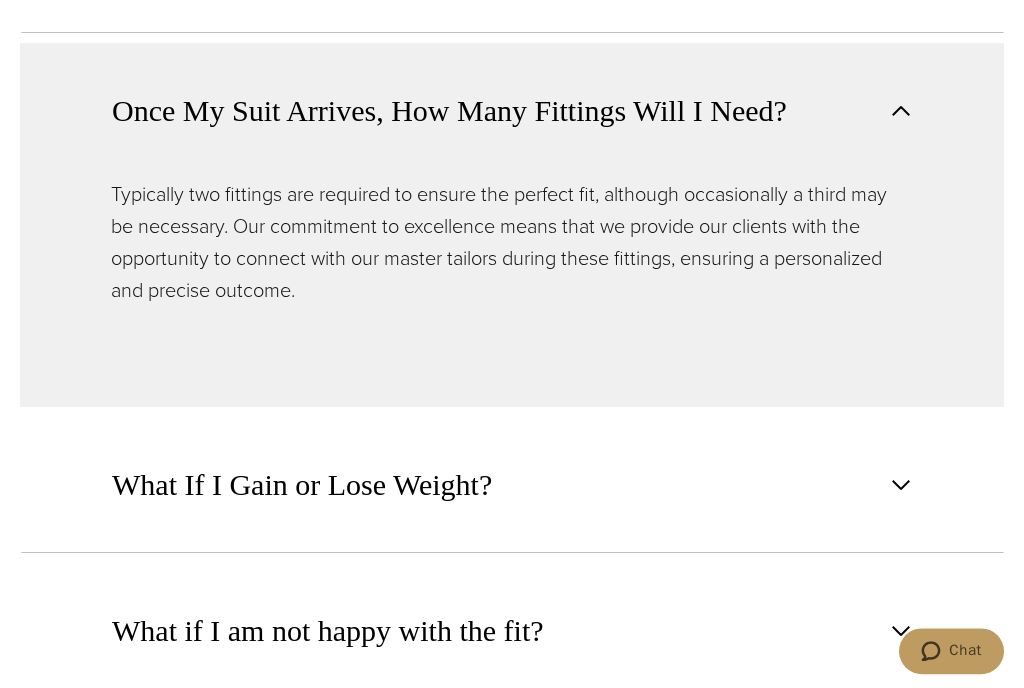 click at bounding box center (901, 111) 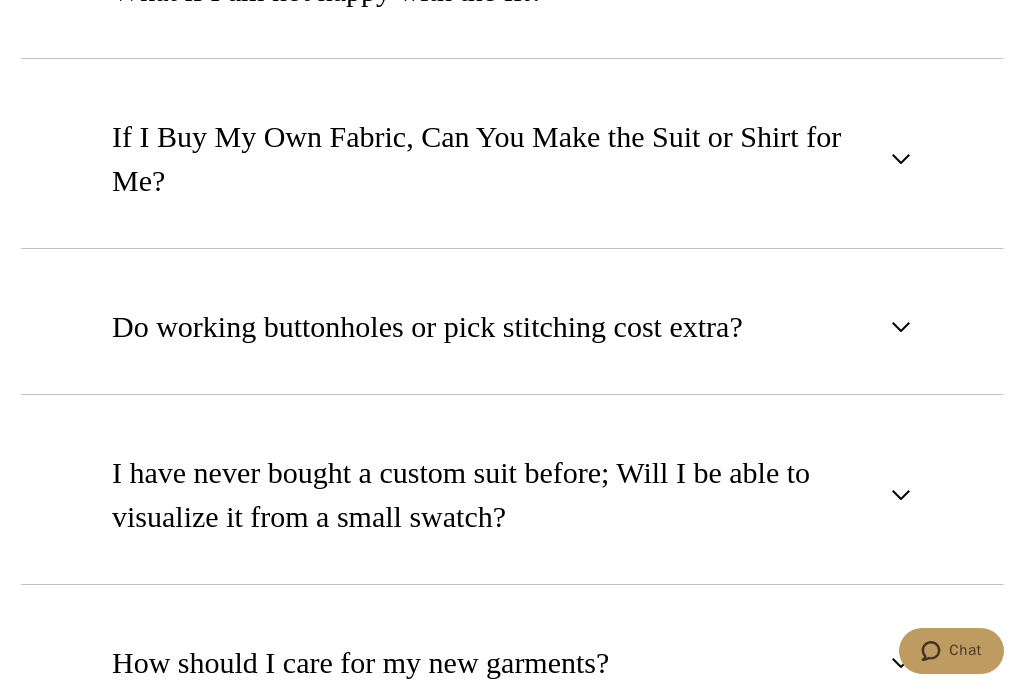 scroll, scrollTop: 2068, scrollLeft: 0, axis: vertical 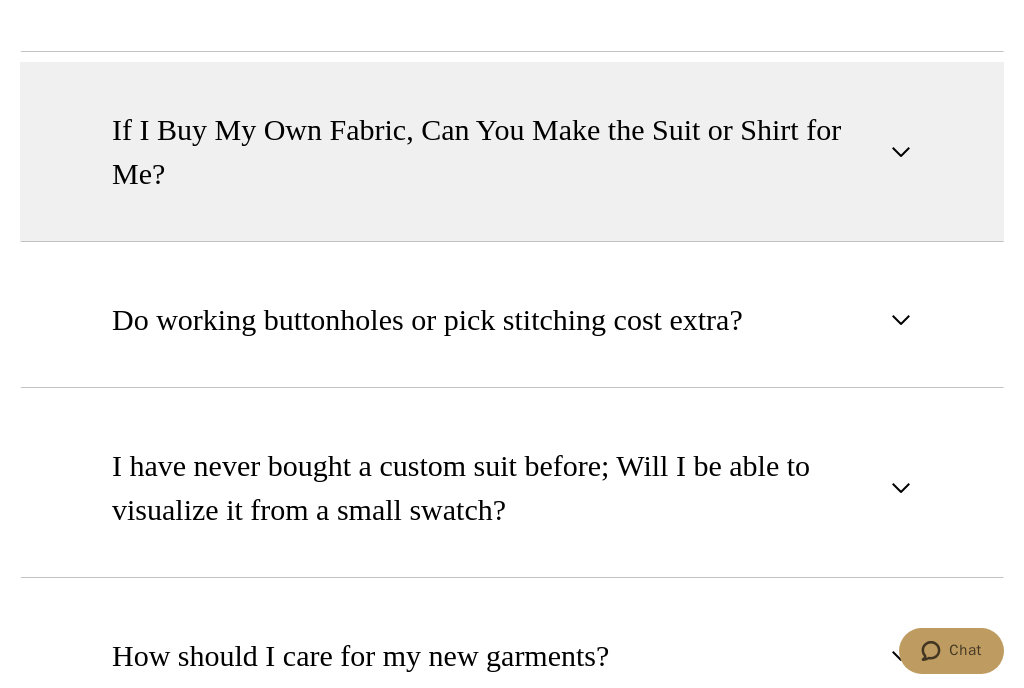 click on "If I Buy My Own Fabric, Can You Make the Suit or Shirt for Me?" at bounding box center (500, 152) 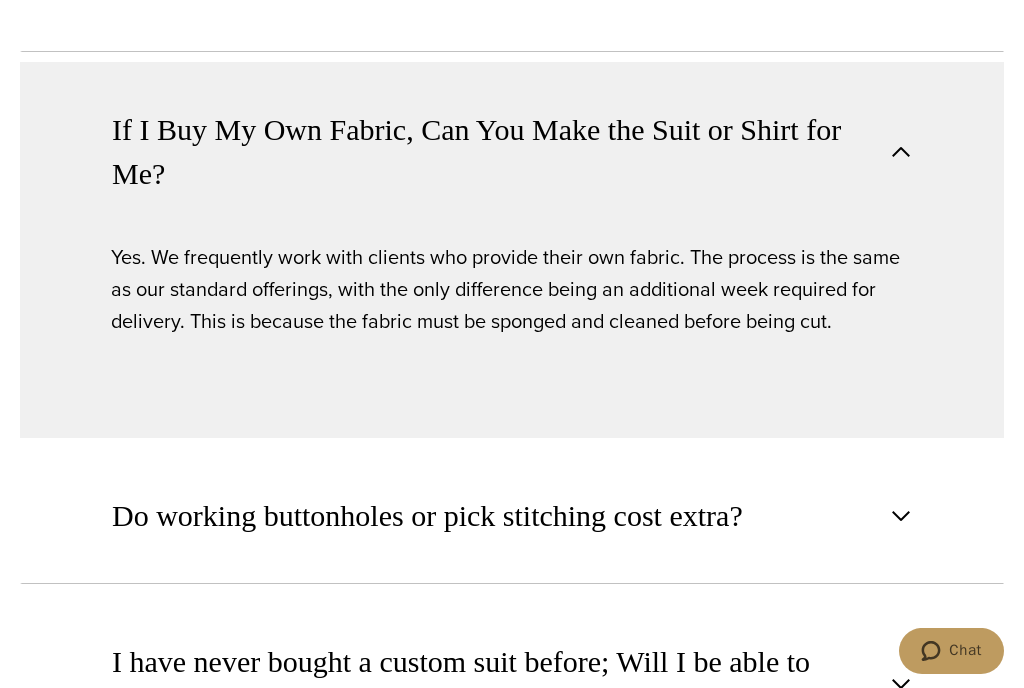 click at bounding box center (901, 152) 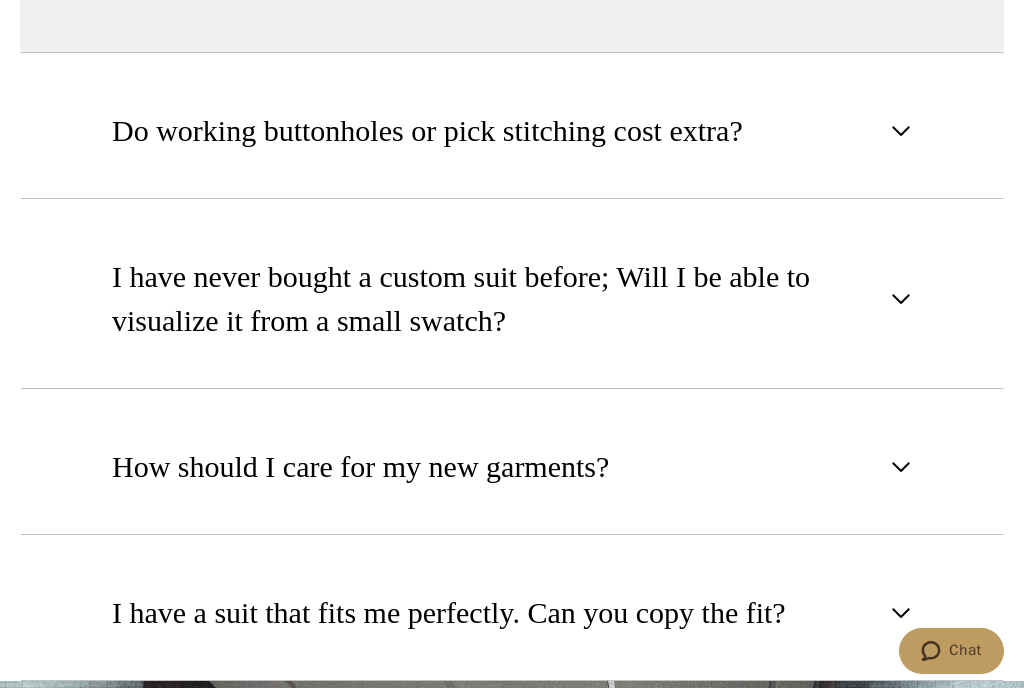 scroll, scrollTop: 2256, scrollLeft: 0, axis: vertical 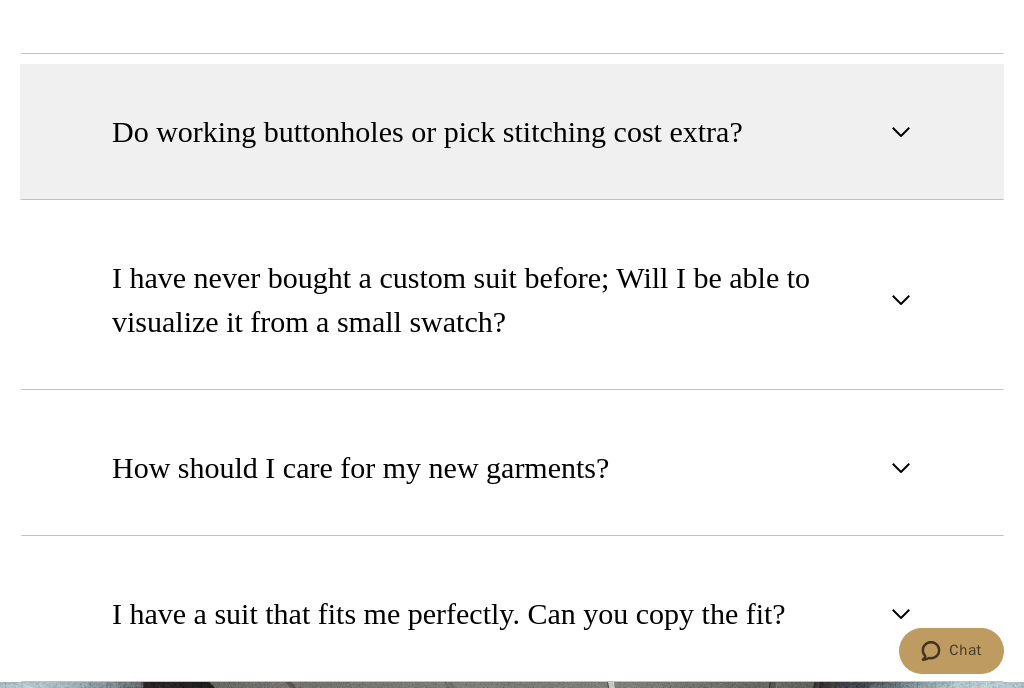 click at bounding box center (901, 132) 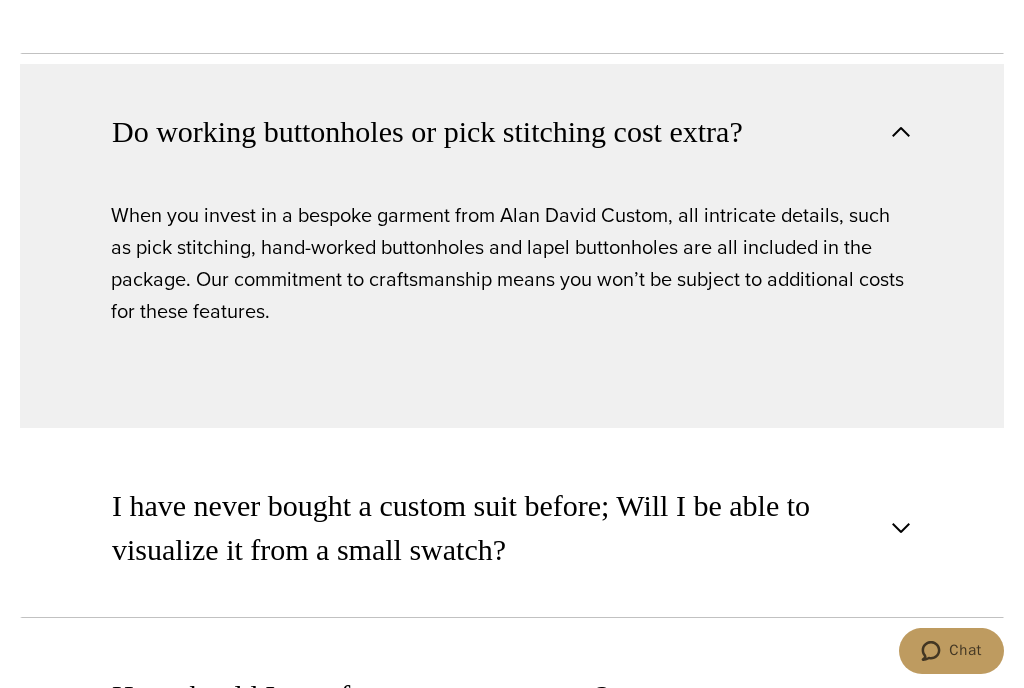 click at bounding box center (901, 132) 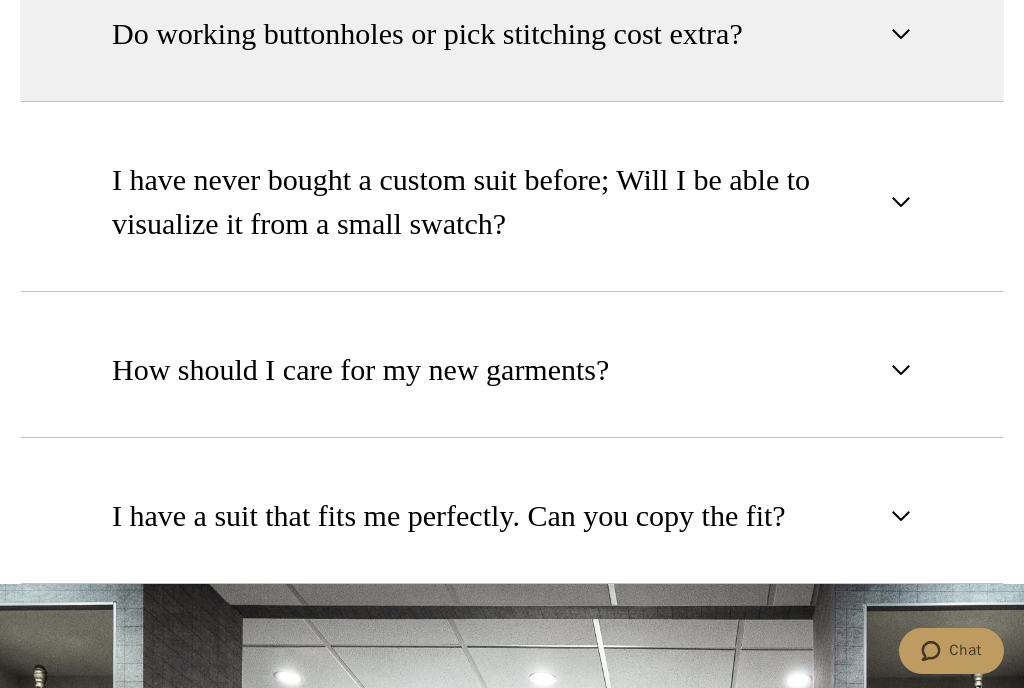scroll, scrollTop: 2354, scrollLeft: 0, axis: vertical 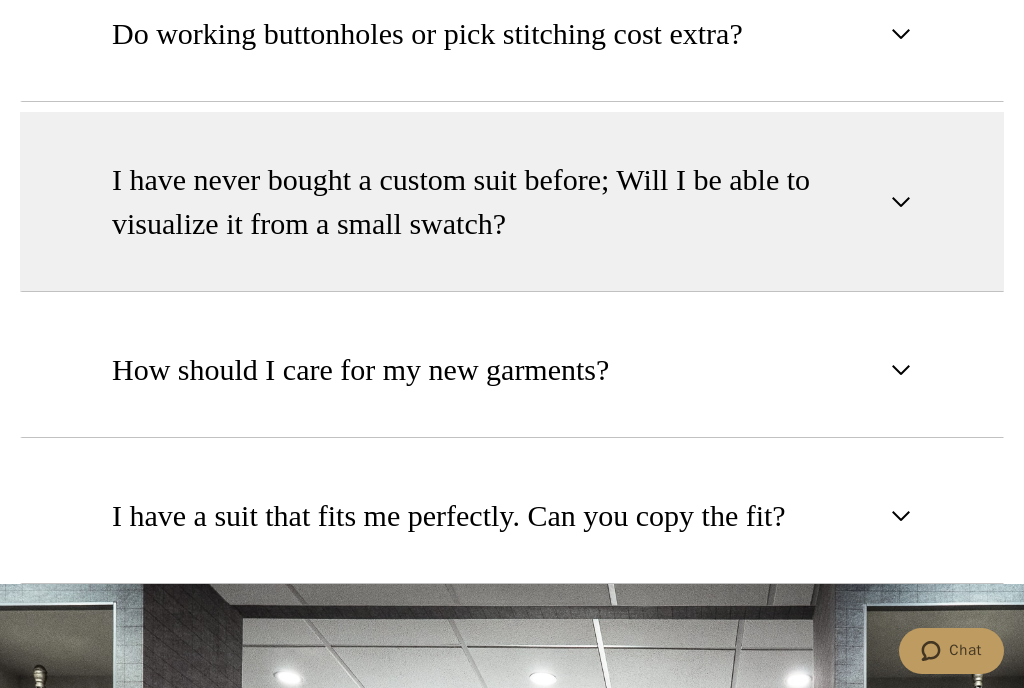 click on "I have never bought a custom suit before; Will I be able to visualize it from a small swatch?" at bounding box center [495, 202] 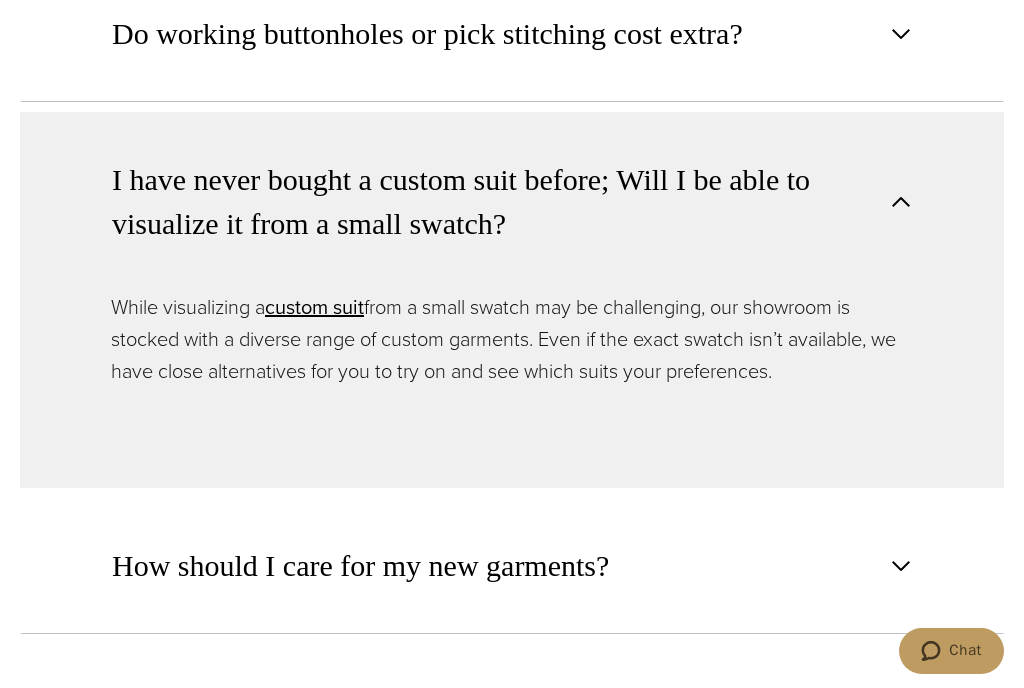 click on "I have never bought a custom suit before; Will I be able to visualize it from a small swatch?" at bounding box center (495, 202) 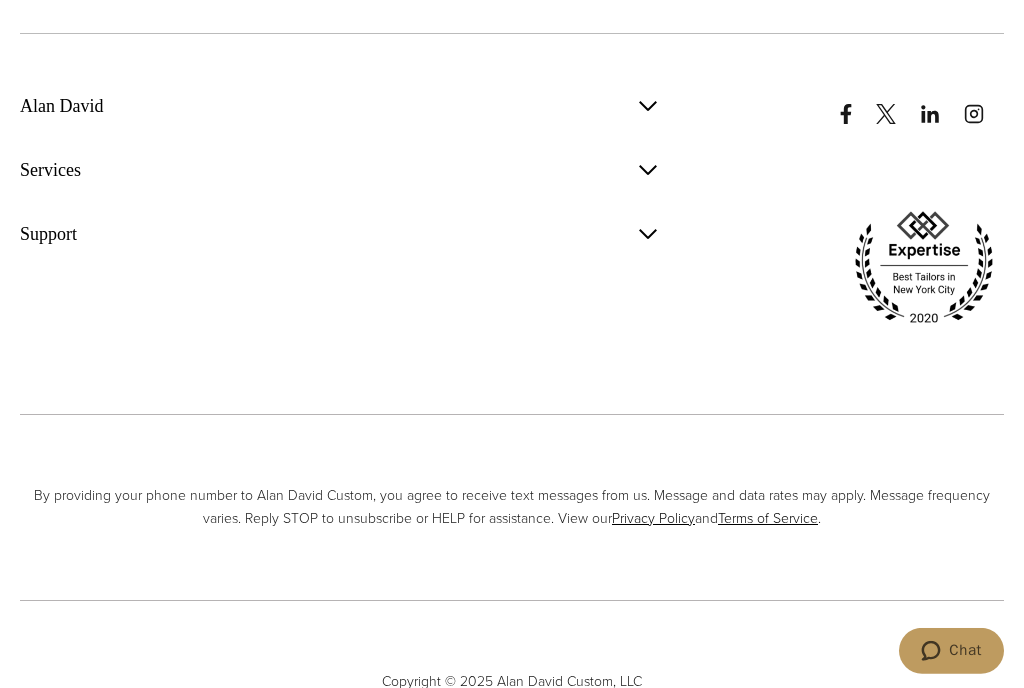 scroll, scrollTop: 4450, scrollLeft: 0, axis: vertical 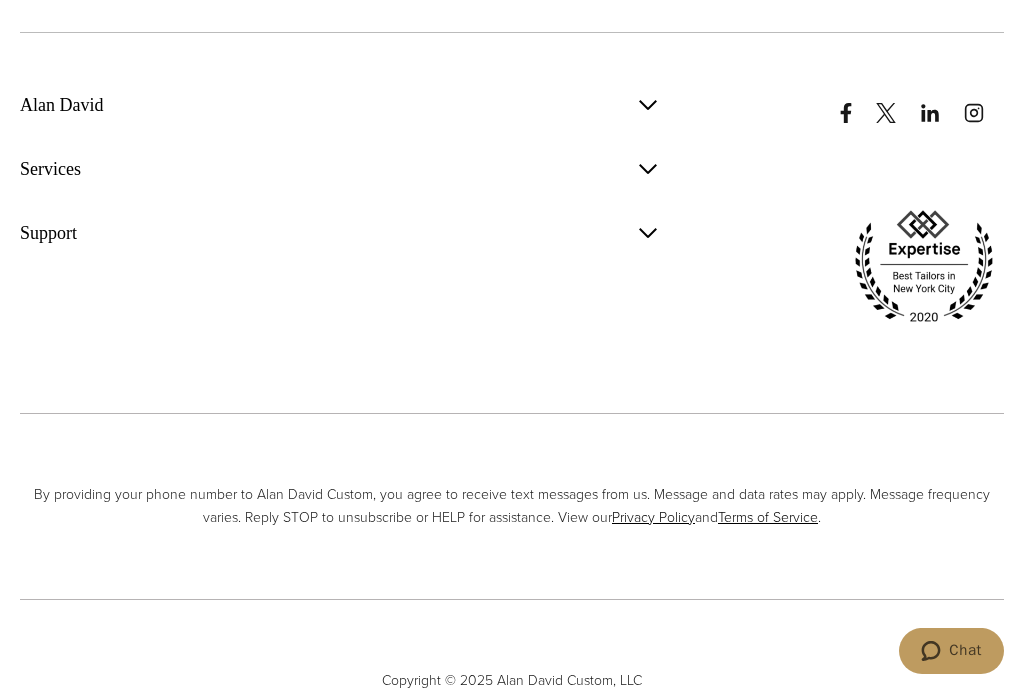 click on "Services" at bounding box center [50, 169] 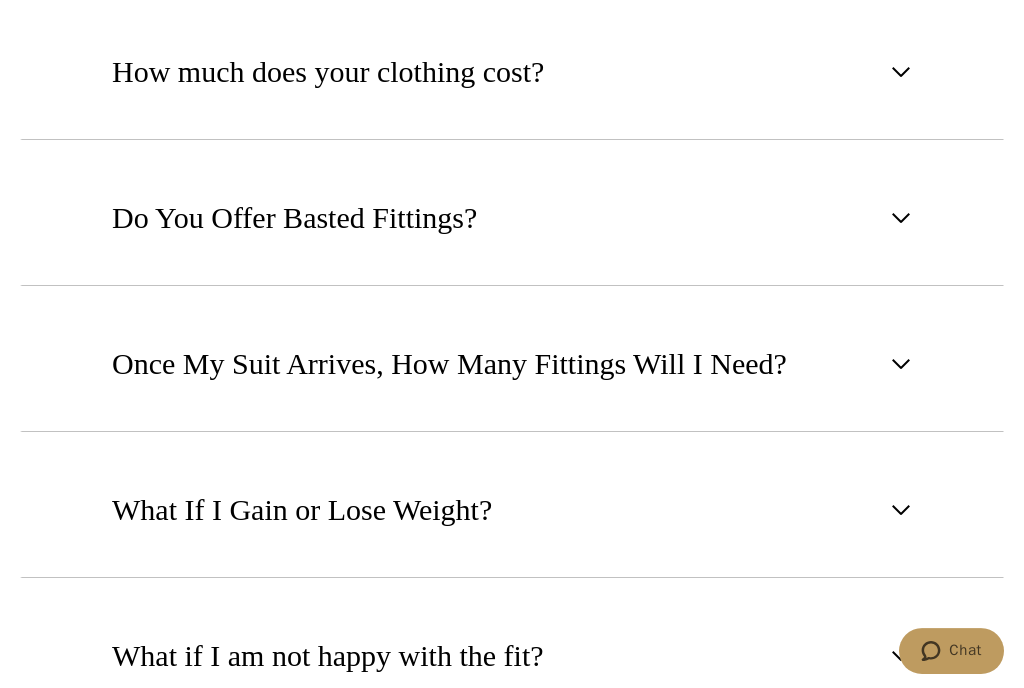 scroll, scrollTop: 0, scrollLeft: 0, axis: both 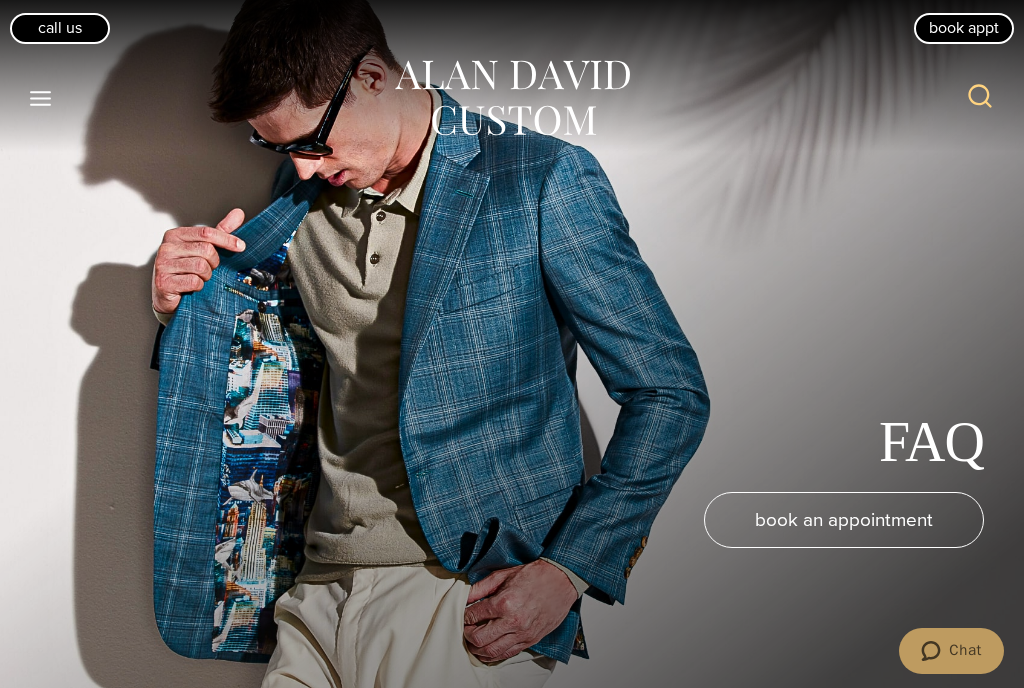 click 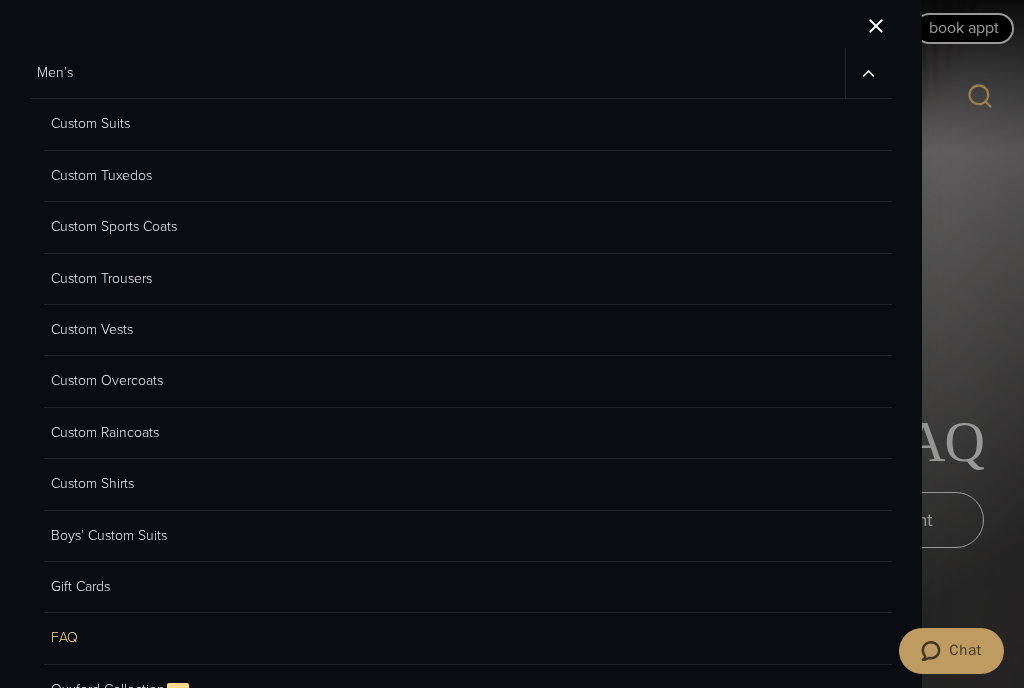 click on "Custom Tuxedos" at bounding box center [468, 176] 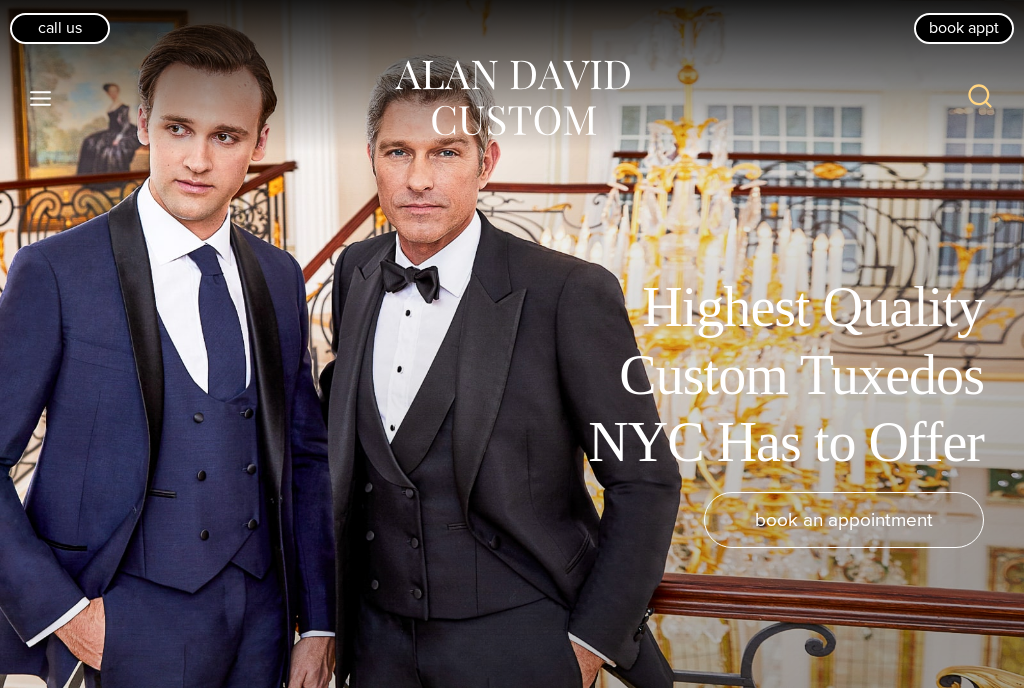 scroll, scrollTop: 0, scrollLeft: 0, axis: both 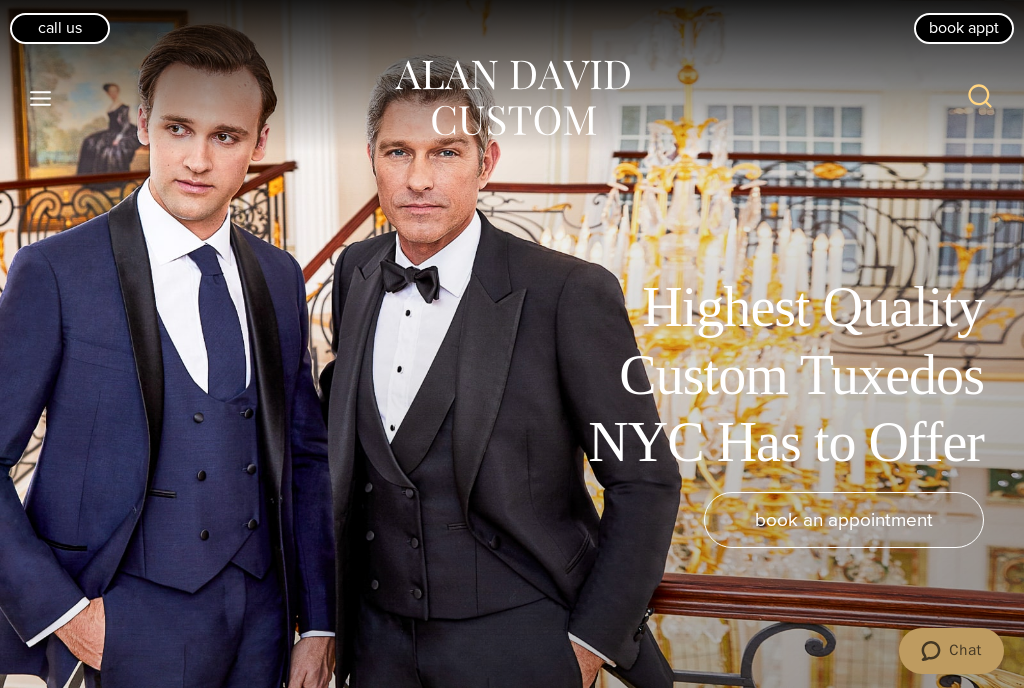 click 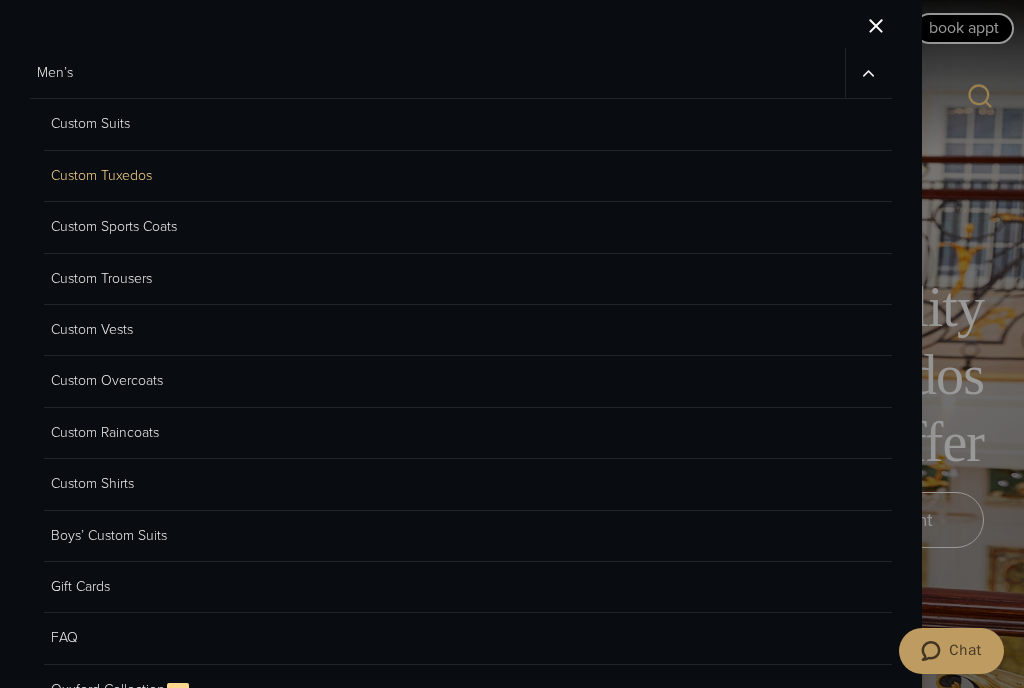 click on "Custom Suits" at bounding box center [468, 124] 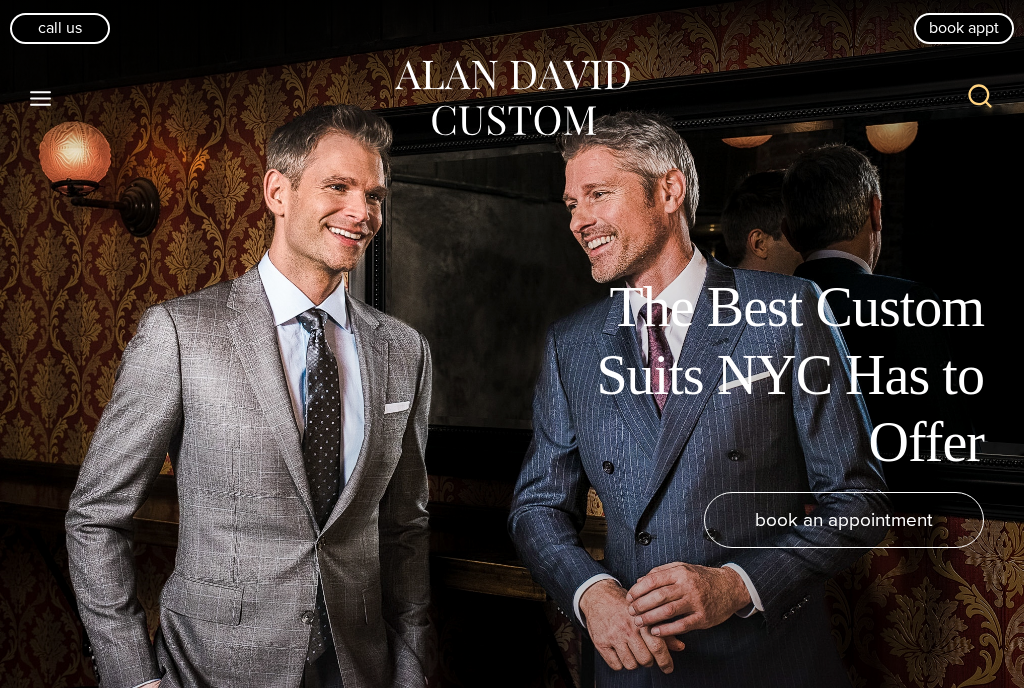 scroll, scrollTop: 0, scrollLeft: 0, axis: both 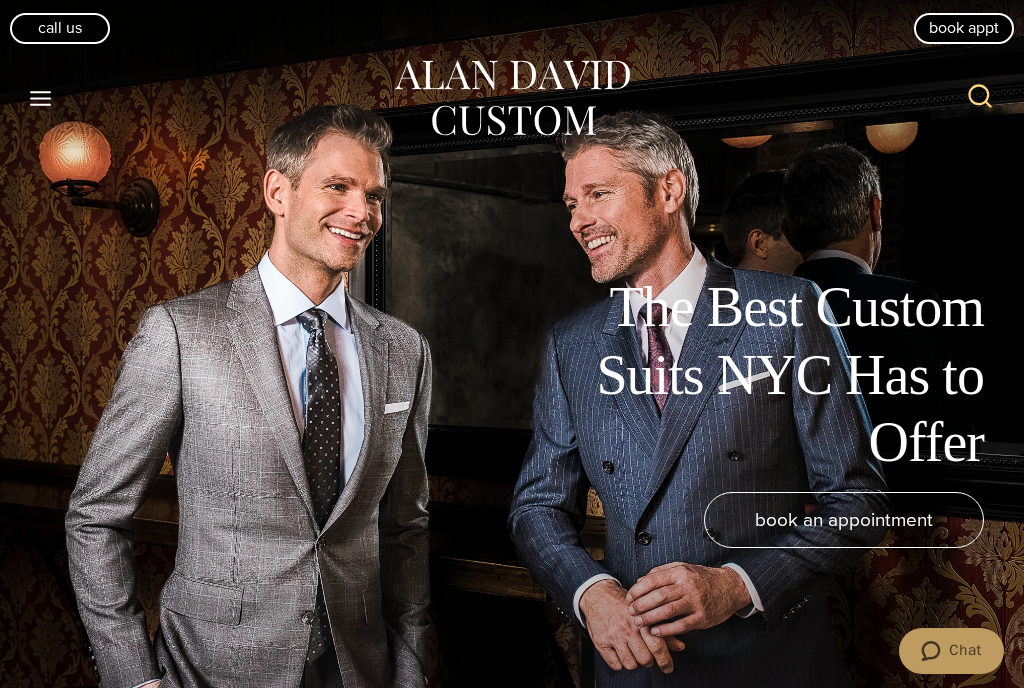 click 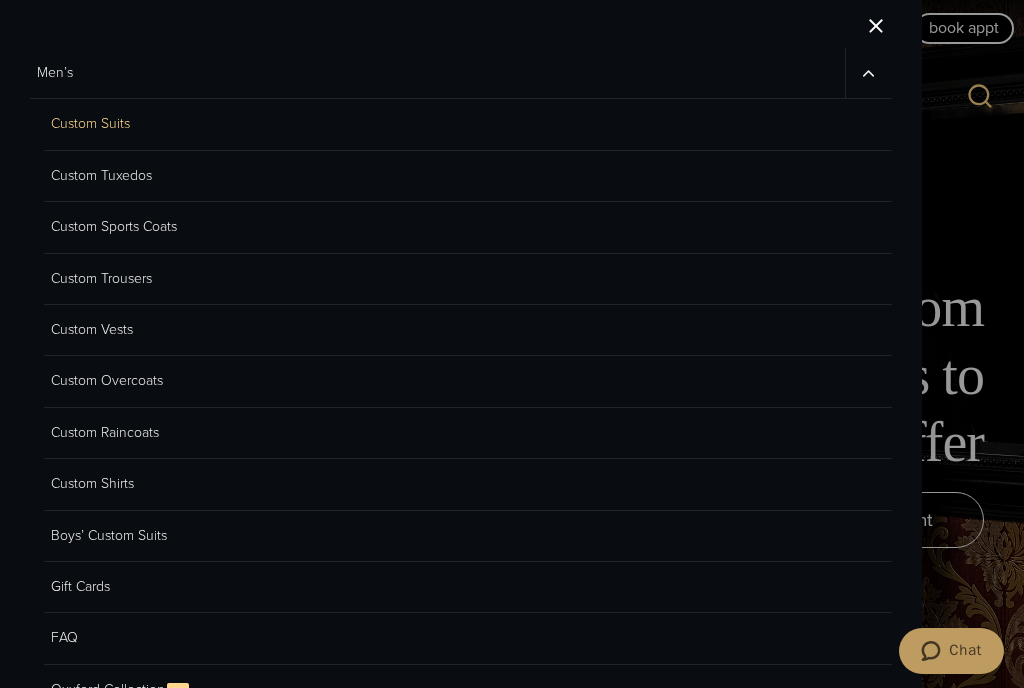 click on "Custom Overcoats" at bounding box center [468, 381] 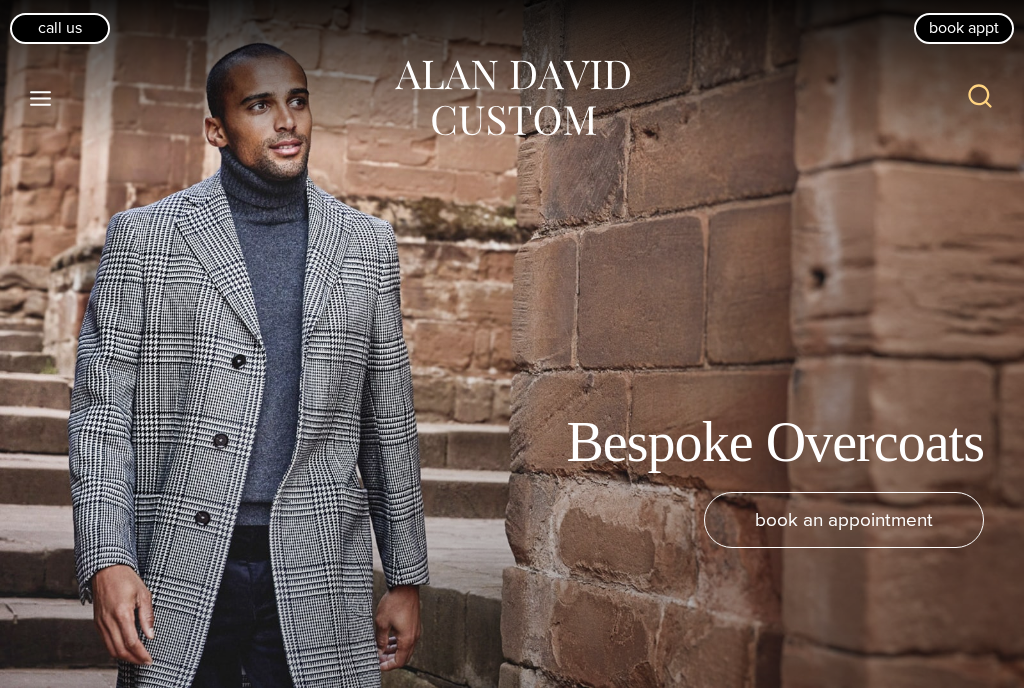 scroll, scrollTop: 135, scrollLeft: 0, axis: vertical 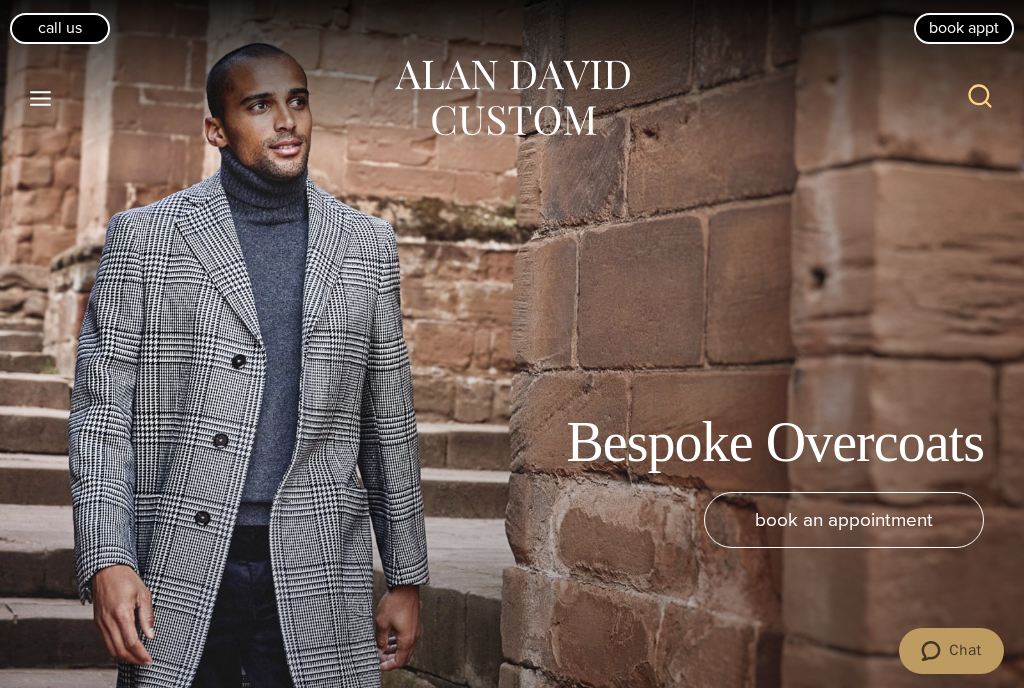 click 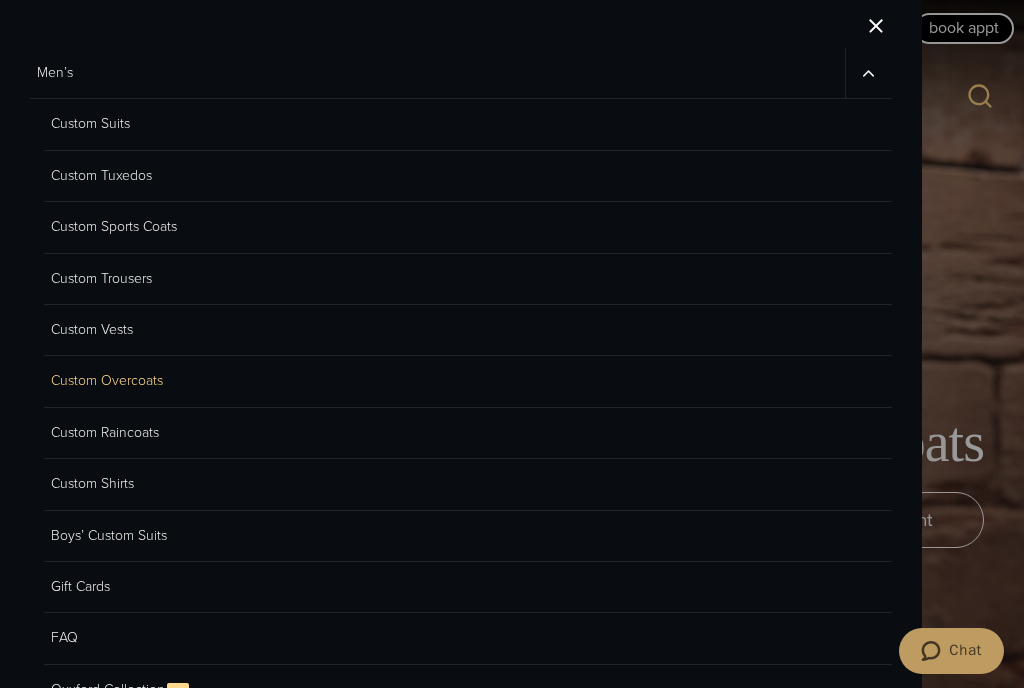 click on "Custom Raincoats" at bounding box center [468, 433] 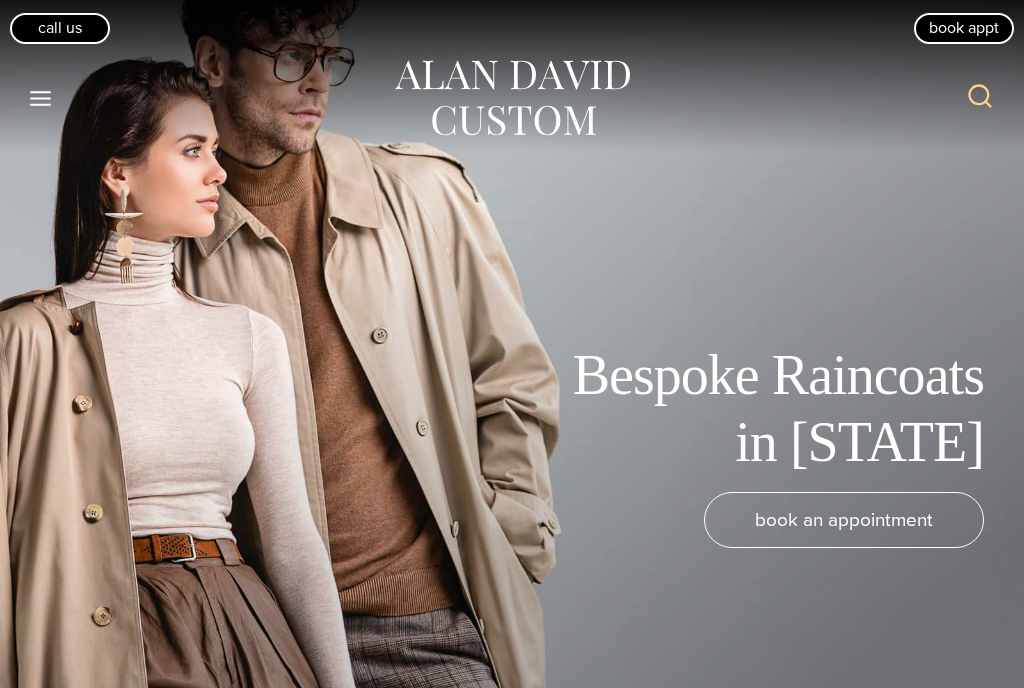 scroll, scrollTop: 0, scrollLeft: 0, axis: both 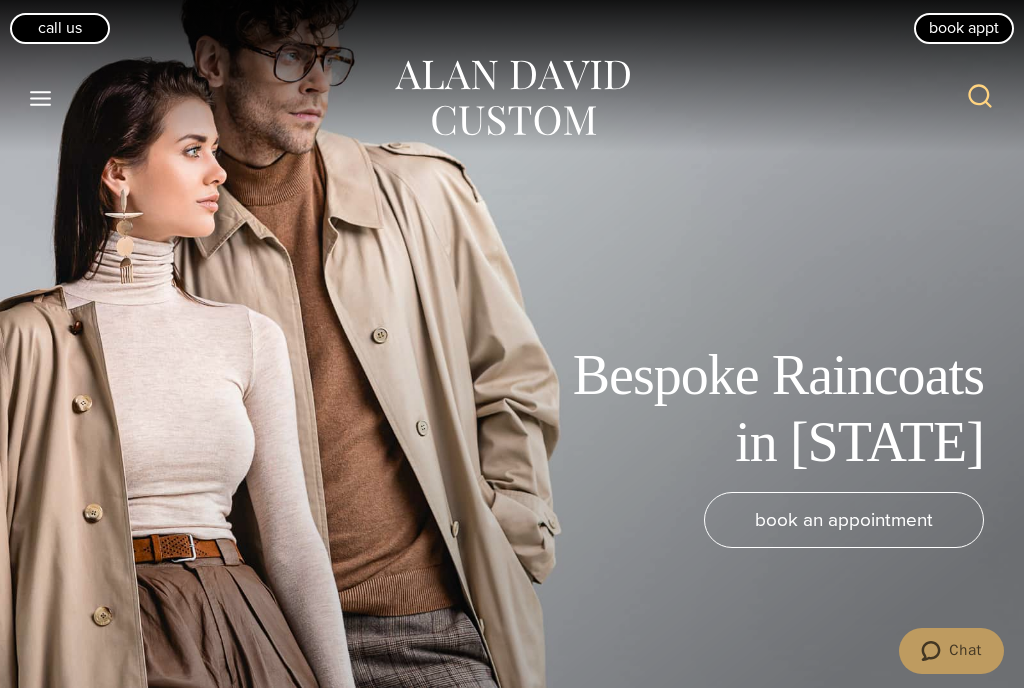 click 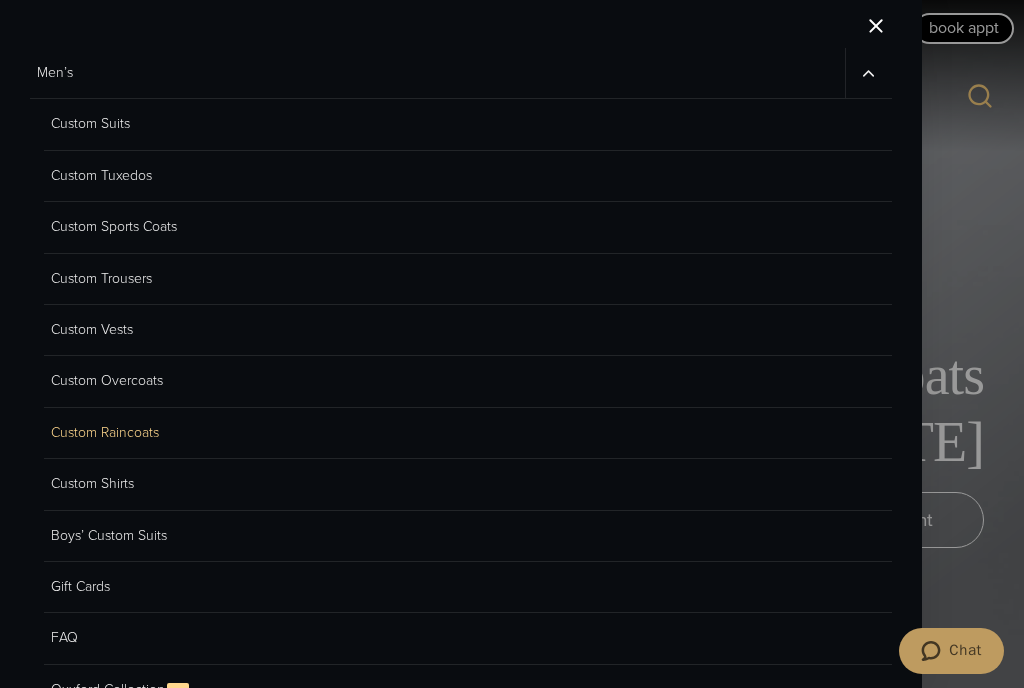 click on "Custom Shirts" at bounding box center [468, 484] 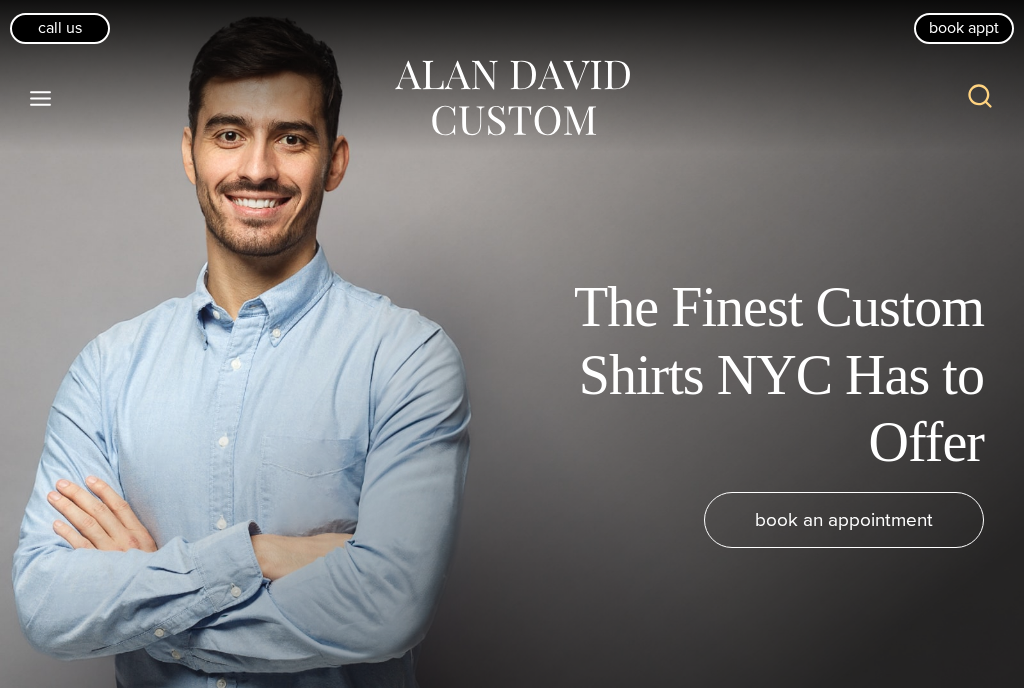 scroll, scrollTop: 0, scrollLeft: 0, axis: both 